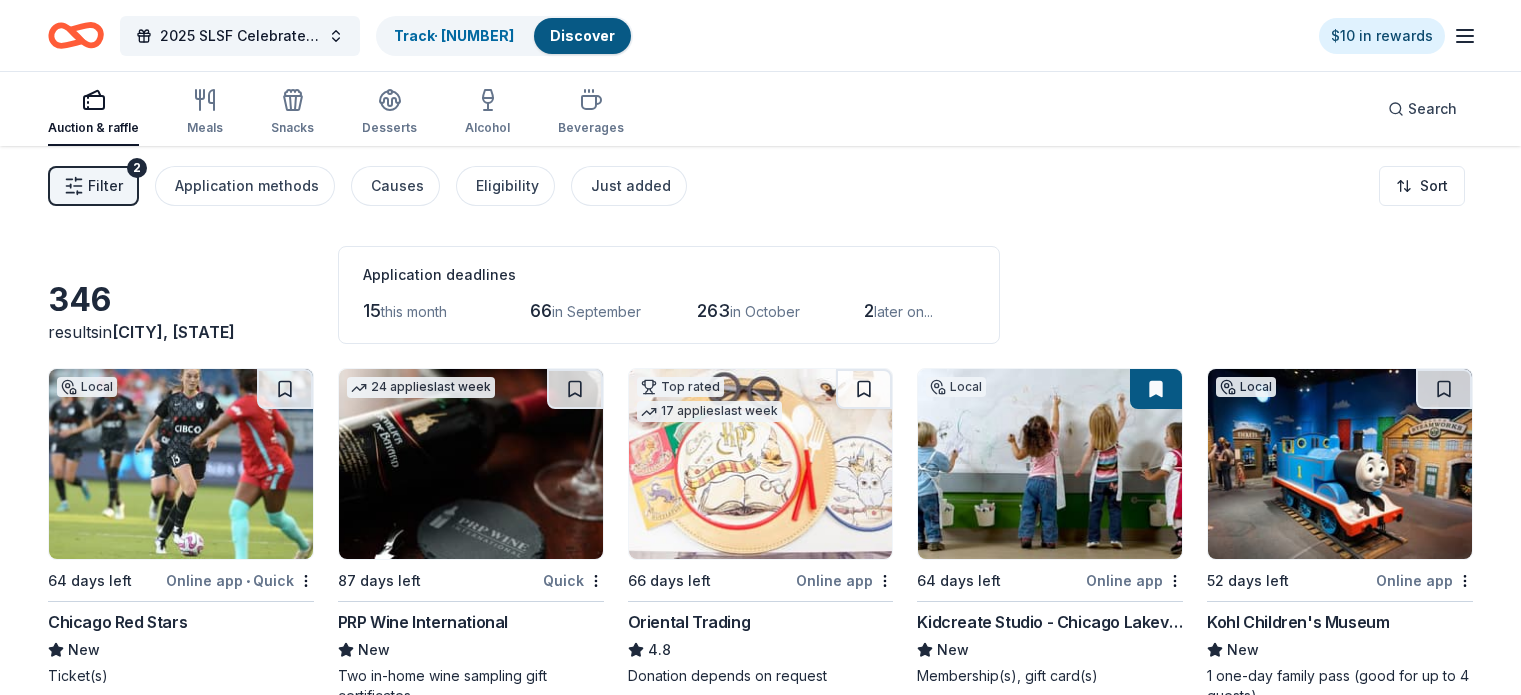 scroll, scrollTop: 0, scrollLeft: 0, axis: both 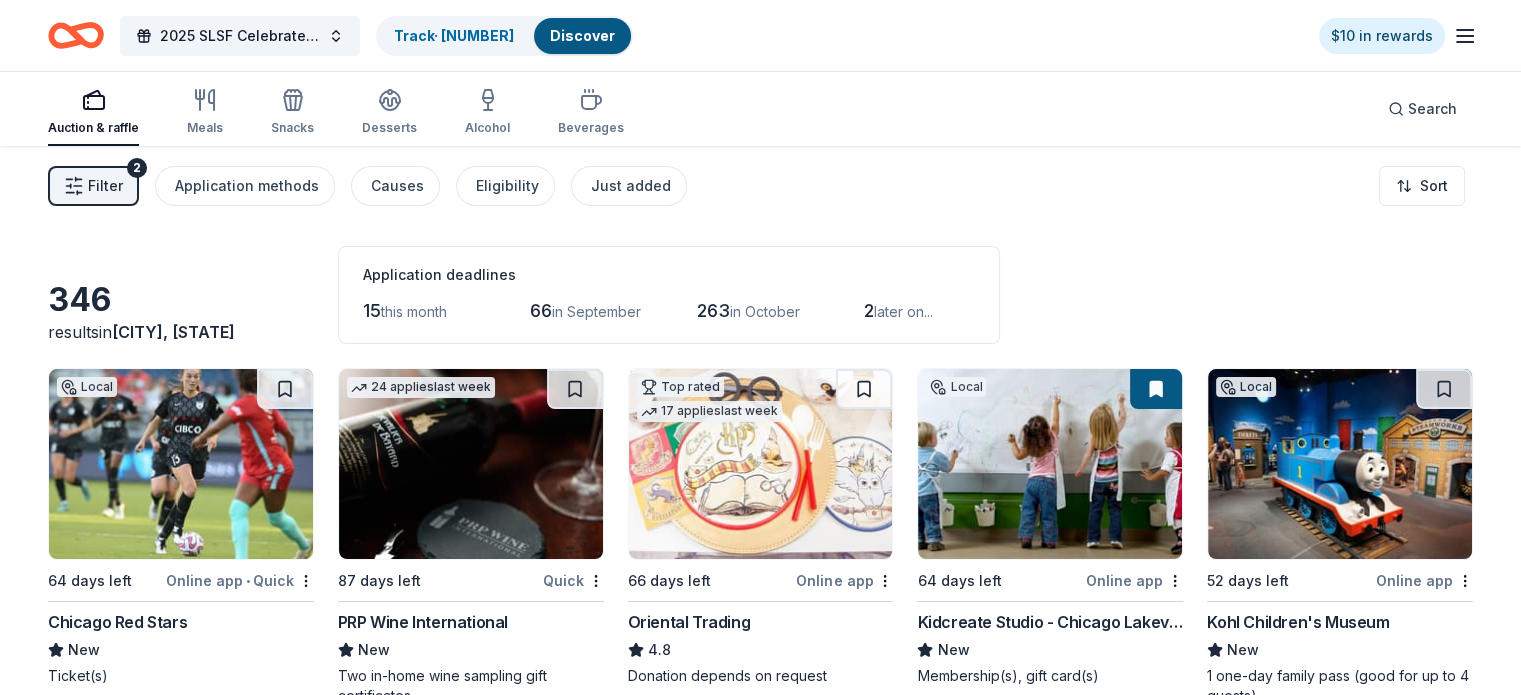 click on "Track  · [NUMBER]" at bounding box center [454, 35] 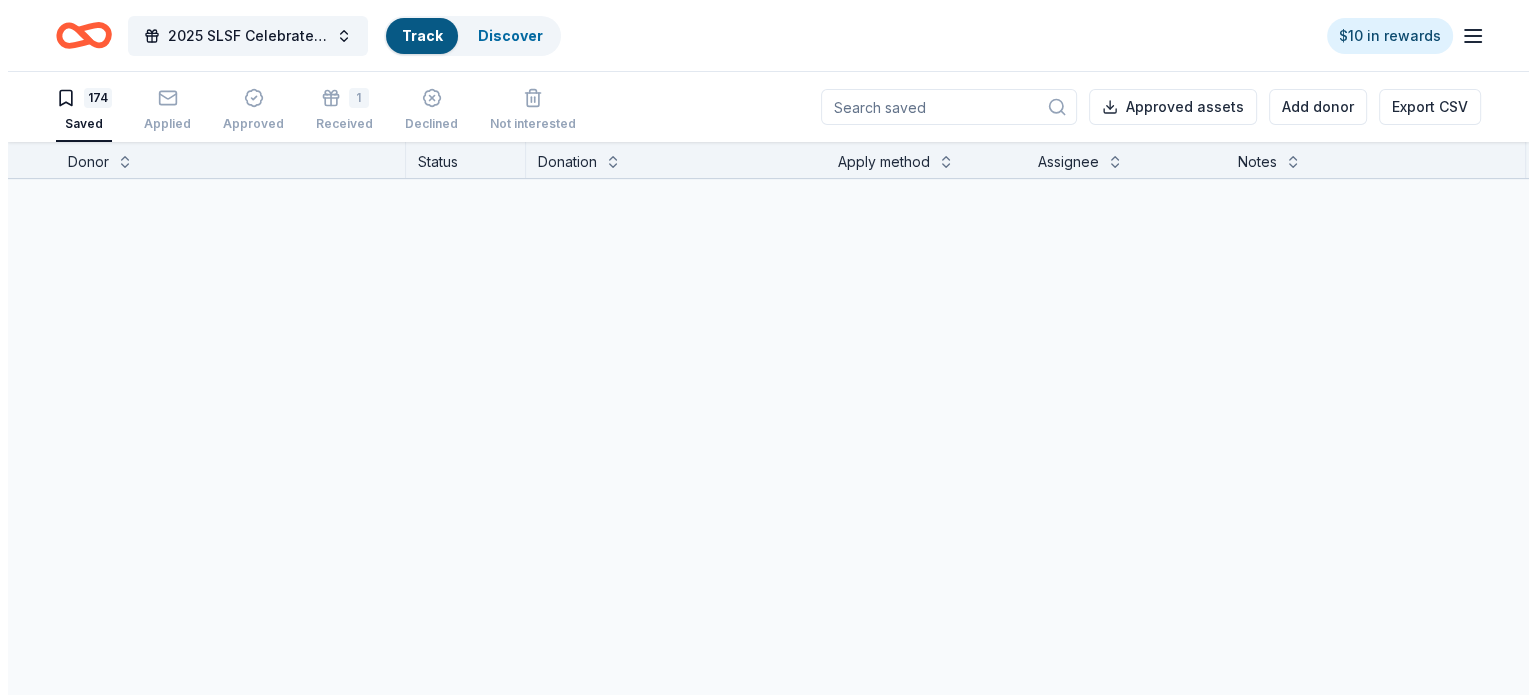 scroll, scrollTop: 0, scrollLeft: 0, axis: both 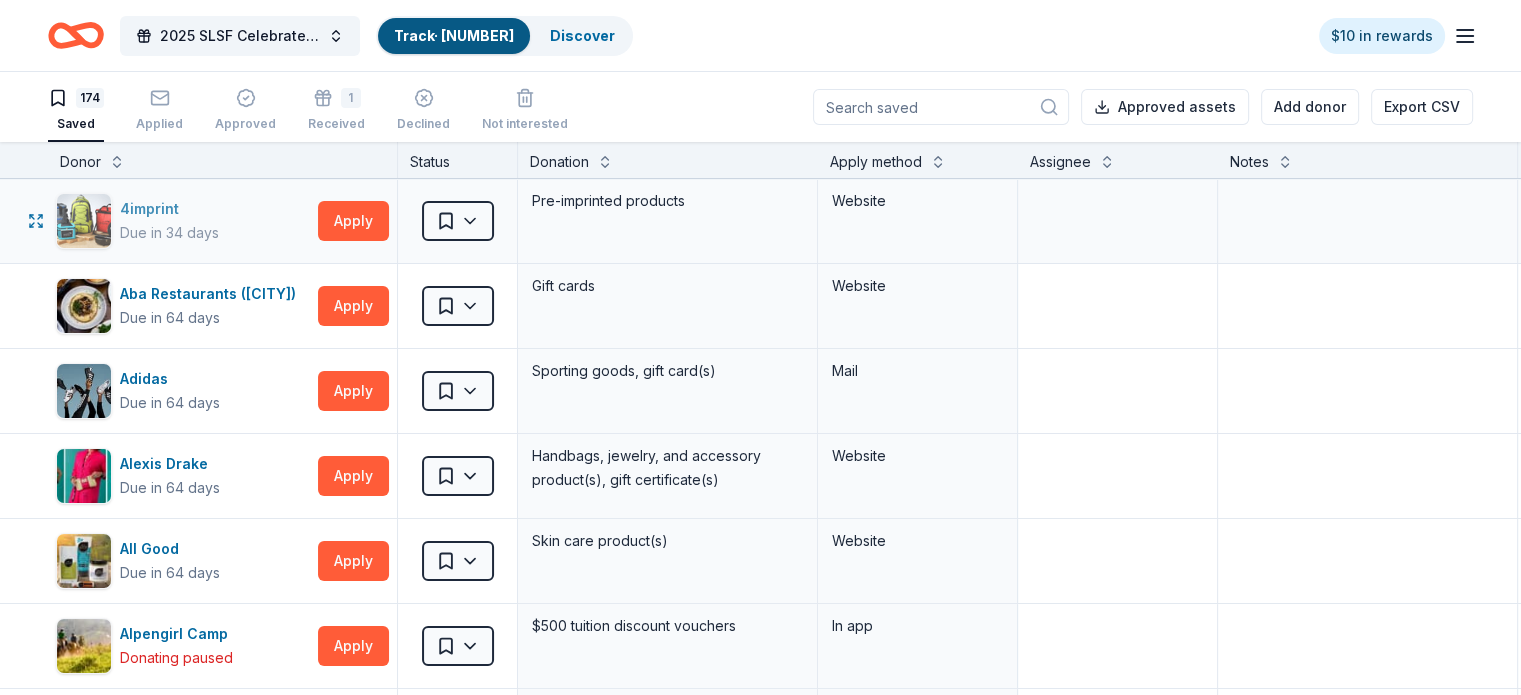 click on "4imprint" at bounding box center [169, 209] 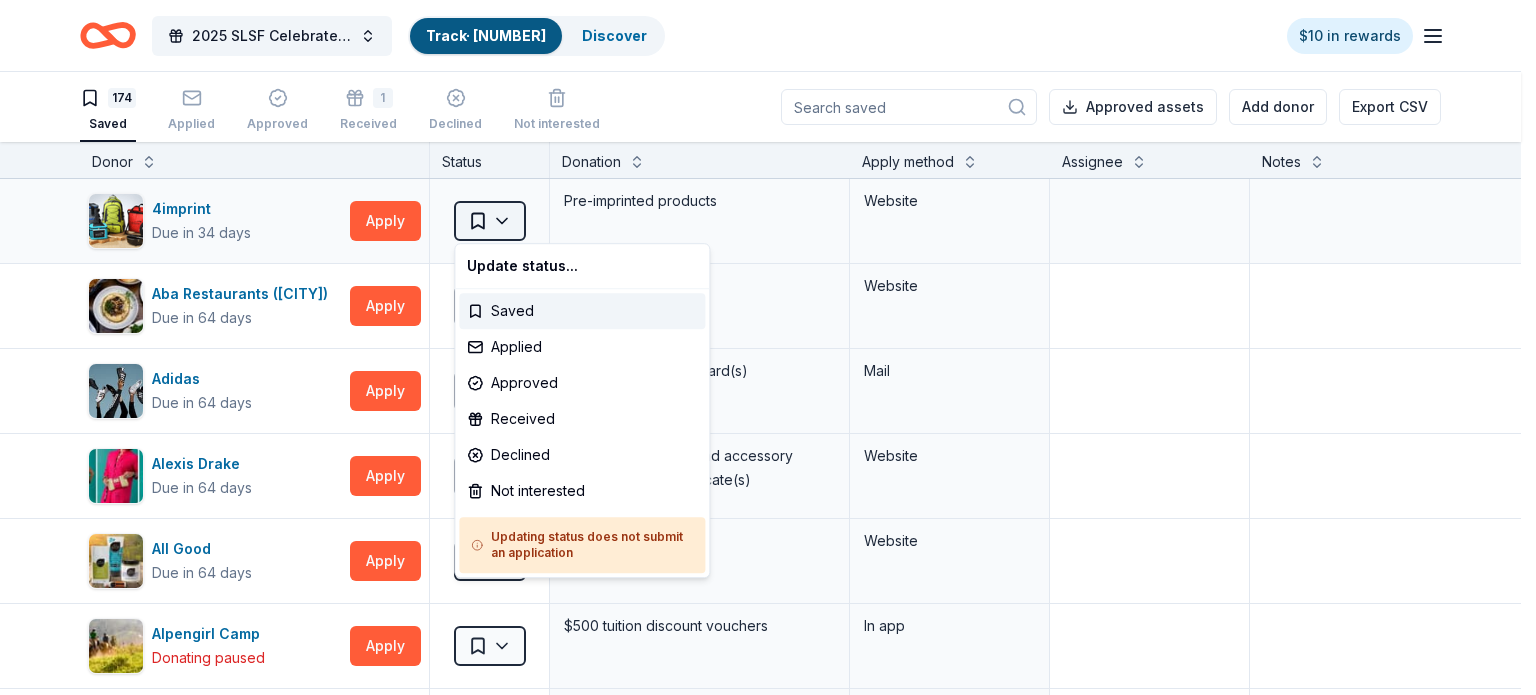 click on "2025 SLSF Celebrate Ability Gala Track  · [NUMBER] Discover $10 in rewards 174 Saved Applied Approved 1 Received Declined Not interested  Approved assets Add donor Export CSV Donor Status Donation Apply method Assignee Notes 4imprint Due in 34 days Apply Saved Pre-imprinted products Website Aba Restaurants ([CITY]) Due in 64 days Apply Saved Gift cards Website Adidas Due in 64 days Apply Saved Sporting goods, gift card(s) Mail Alexis Drake Due in 64 days Apply Saved Handbags, jewelry, and accessory product(s), gift certificate(s) Website All Good Due in 64 days Apply Saved Skin care product(s) Website Alpengirl Camp  Donating paused Apply Saved $500 tuition discount vouchers  In app AlterEco Chocolates Due in 64 days Apply Saved Chocolate products, granola products, gift card(s) Email American Blues Theater Due in 52 days Apply Saved Electronic voucher redeemable for 2 tickets to any production (including readings, concert series, and other programming) Website Auntie Anne's  Due in 64 days Apply Saved Phone 4 4" at bounding box center (768, 347) 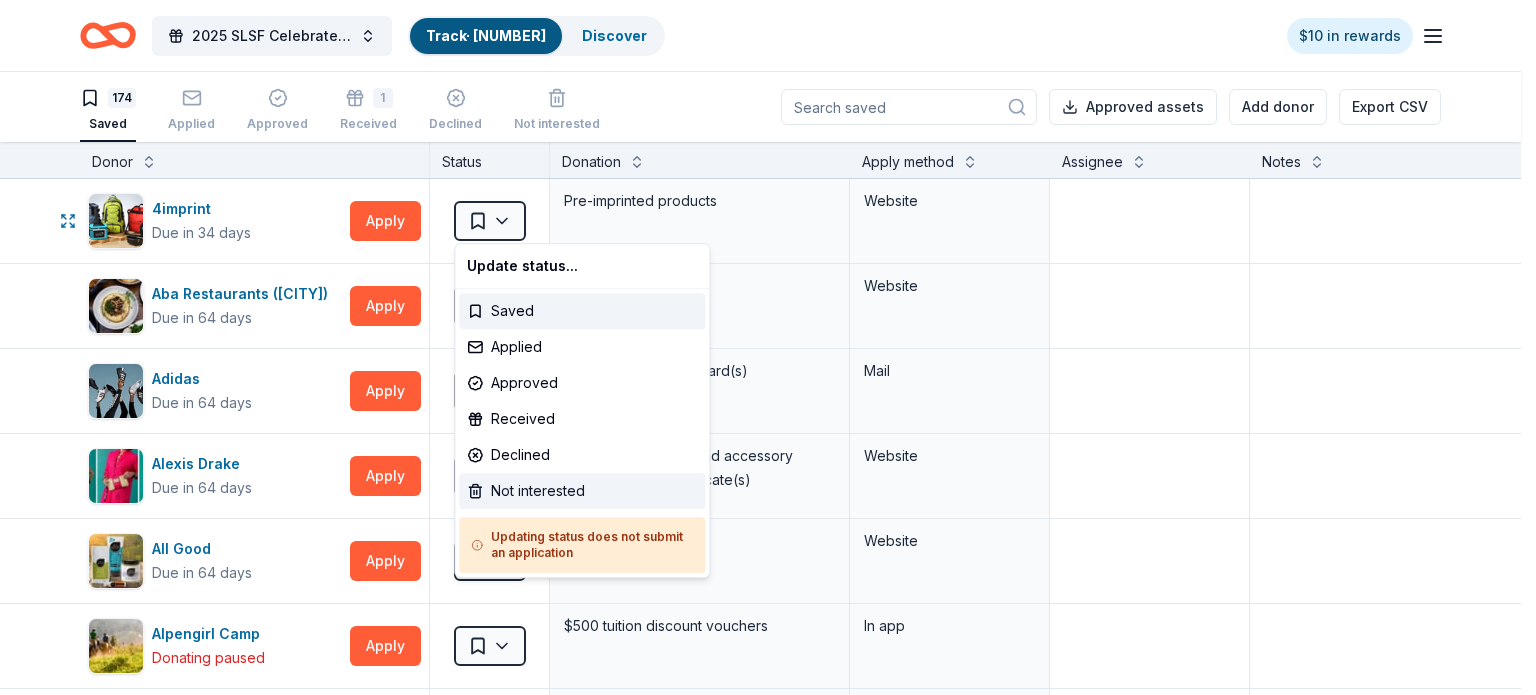 click on "Not interested" at bounding box center (582, 491) 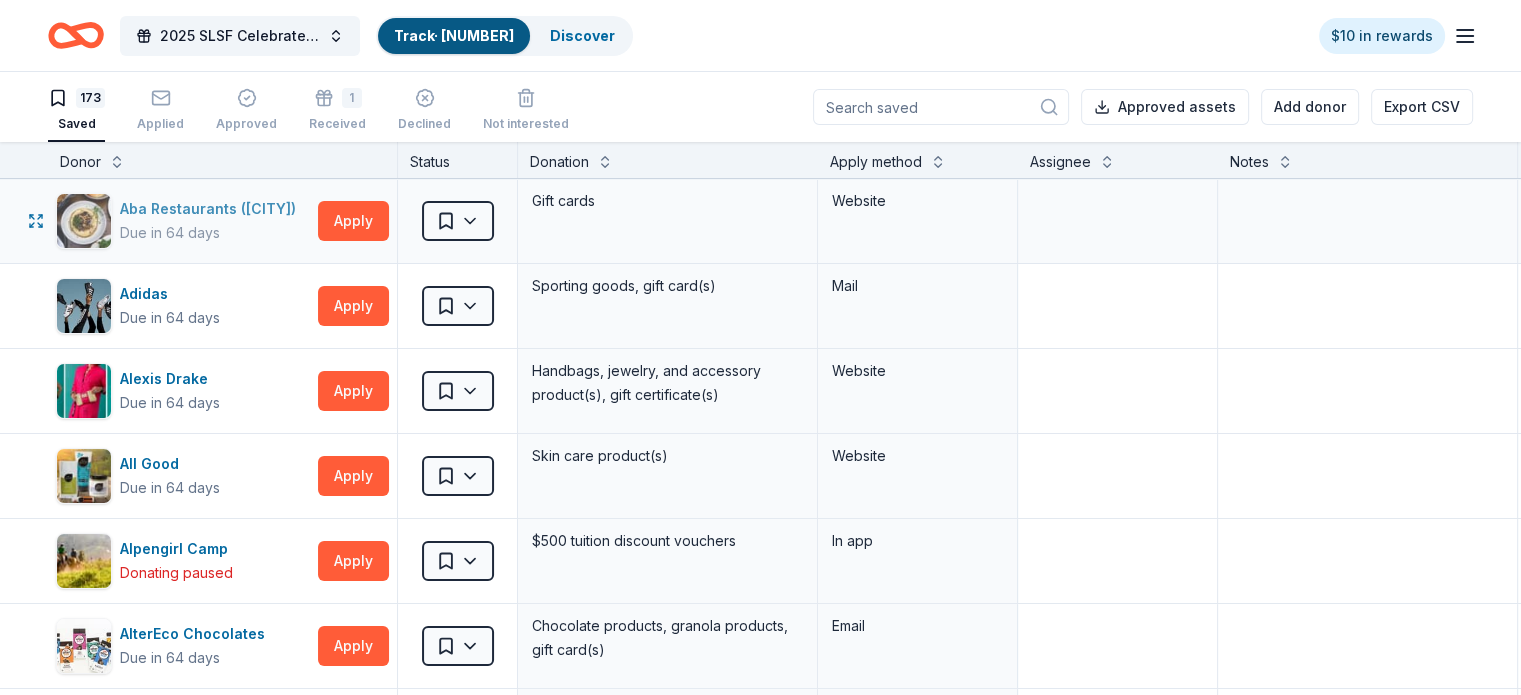 click on "Aba Restaurants ([CITY])" at bounding box center (212, 209) 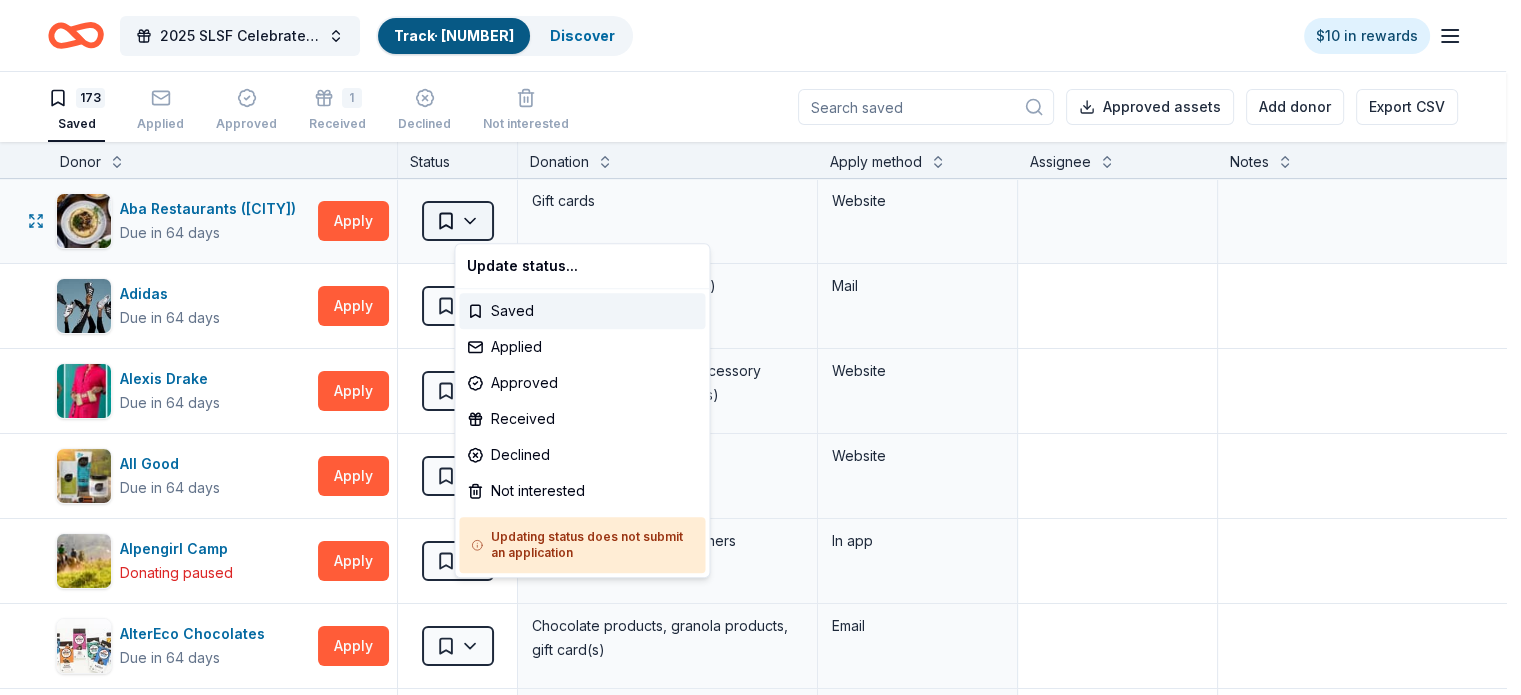 click on "2025 SLSF Celebrate Ability Gala Track  · [NUMBER] Discover $10 in rewards 173 Saved Applied Approved 1 Received Declined Not interested  Approved assets Add donor Export CSV Donor Status Donation Apply method Assignee Notes Aba Restaurants ([CITY]) Due in 64 days Apply Saved Gift cards Website Adidas Due in 64 days Apply Saved Sporting goods, gift card(s) Mail Alexis Drake Due in 64 days Apply Saved Handbags, jewelry, and accessory product(s), gift certificate(s) Website All Good Due in 64 days Apply Saved Skin care product(s) Website Alpengirl Camp  Donating paused Apply Saved $500 tuition discount vouchers  In app AlterEco Chocolates Due in 64 days Apply Saved Chocolate products, granola products, gift card(s) Email American Blues Theater Due in 52 days Apply Saved Electronic voucher redeemable for 2 tickets to any production (including readings, concert series, and other programming) Website Auntie Anne's  Due in 64 days Apply Saved Pretzels, gift card(s) Phone In person Avli Due in 64 days Apply Saved Apply" at bounding box center [760, 347] 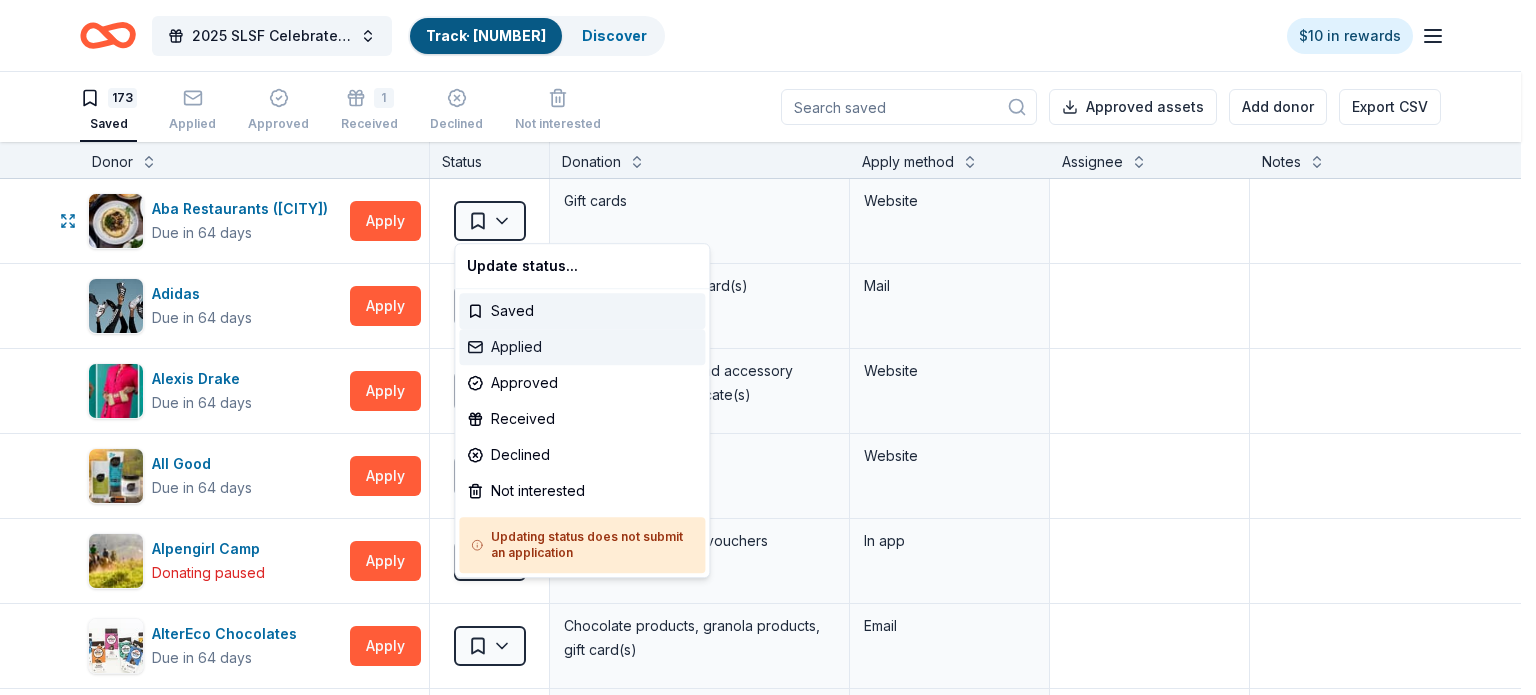 click on "Applied" at bounding box center [582, 347] 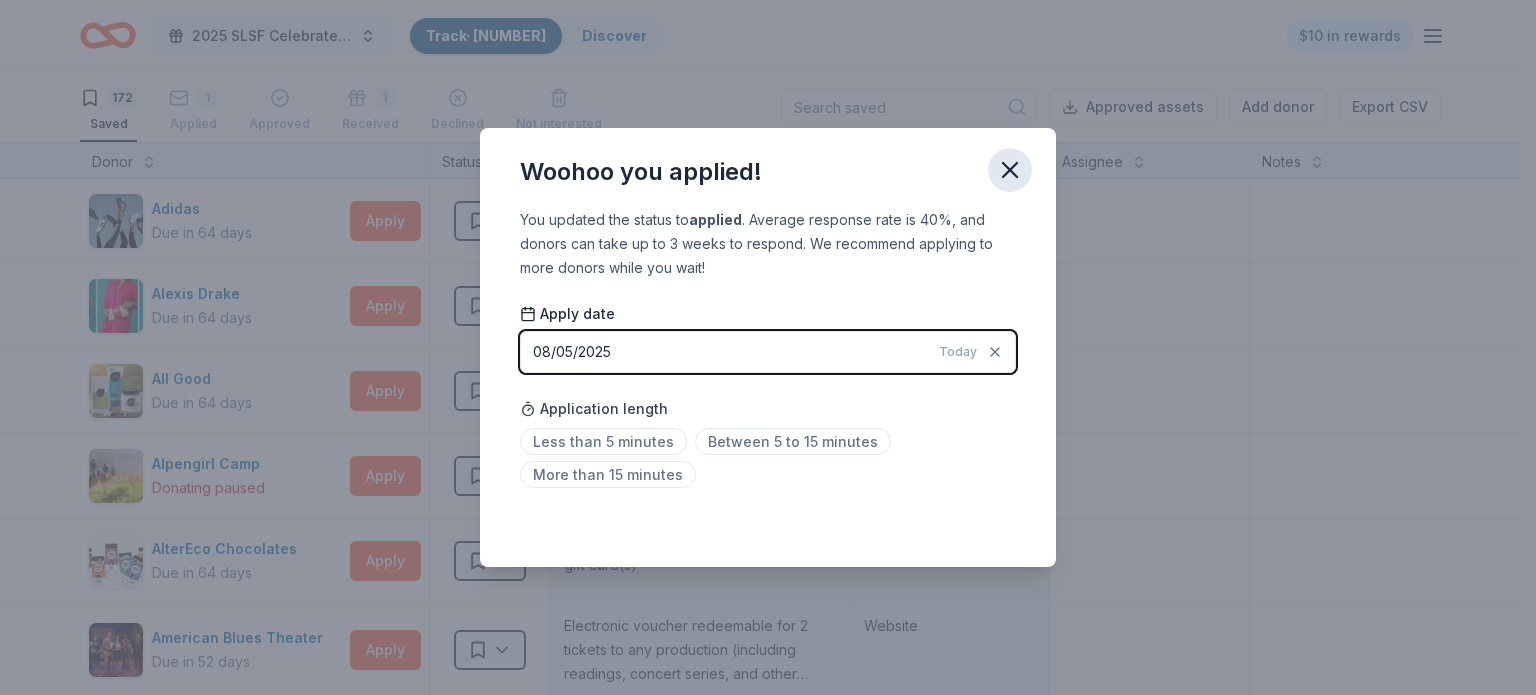 click 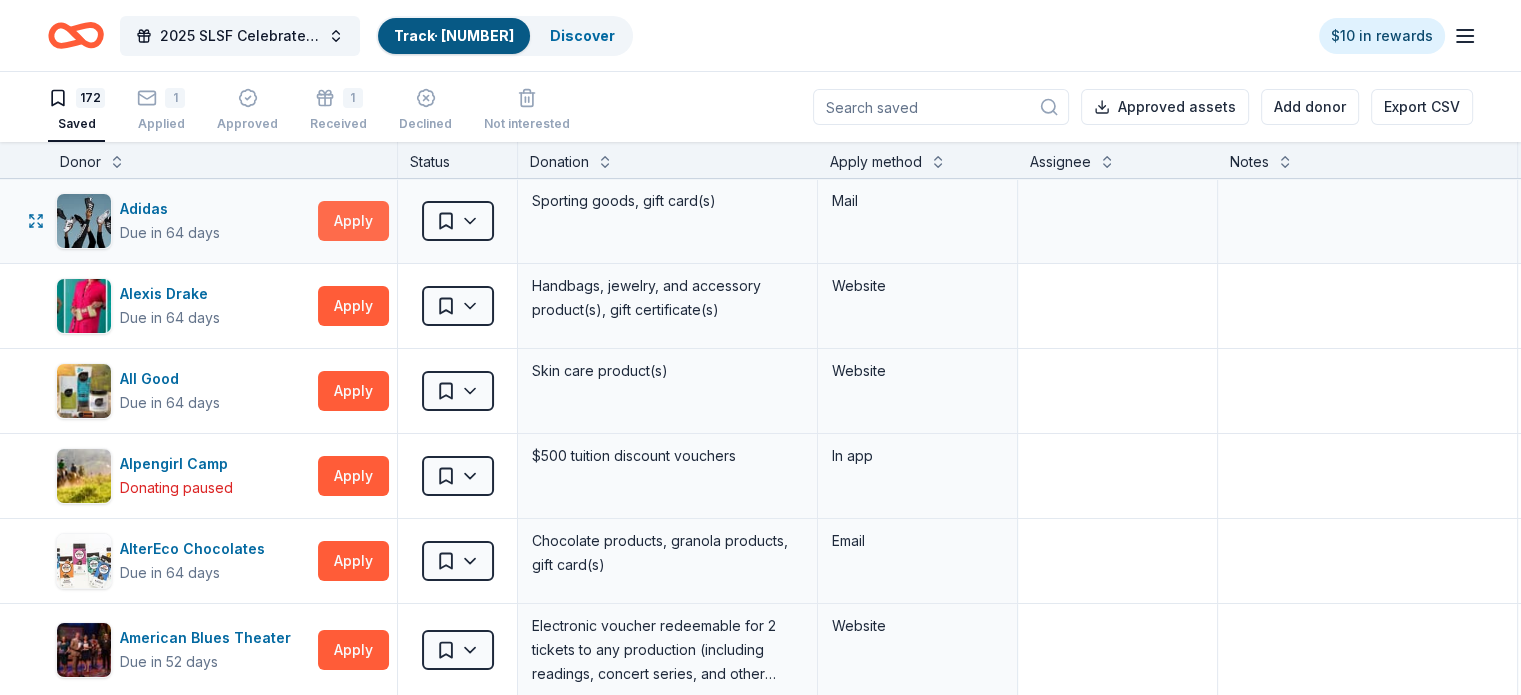 click on "Apply" at bounding box center [353, 221] 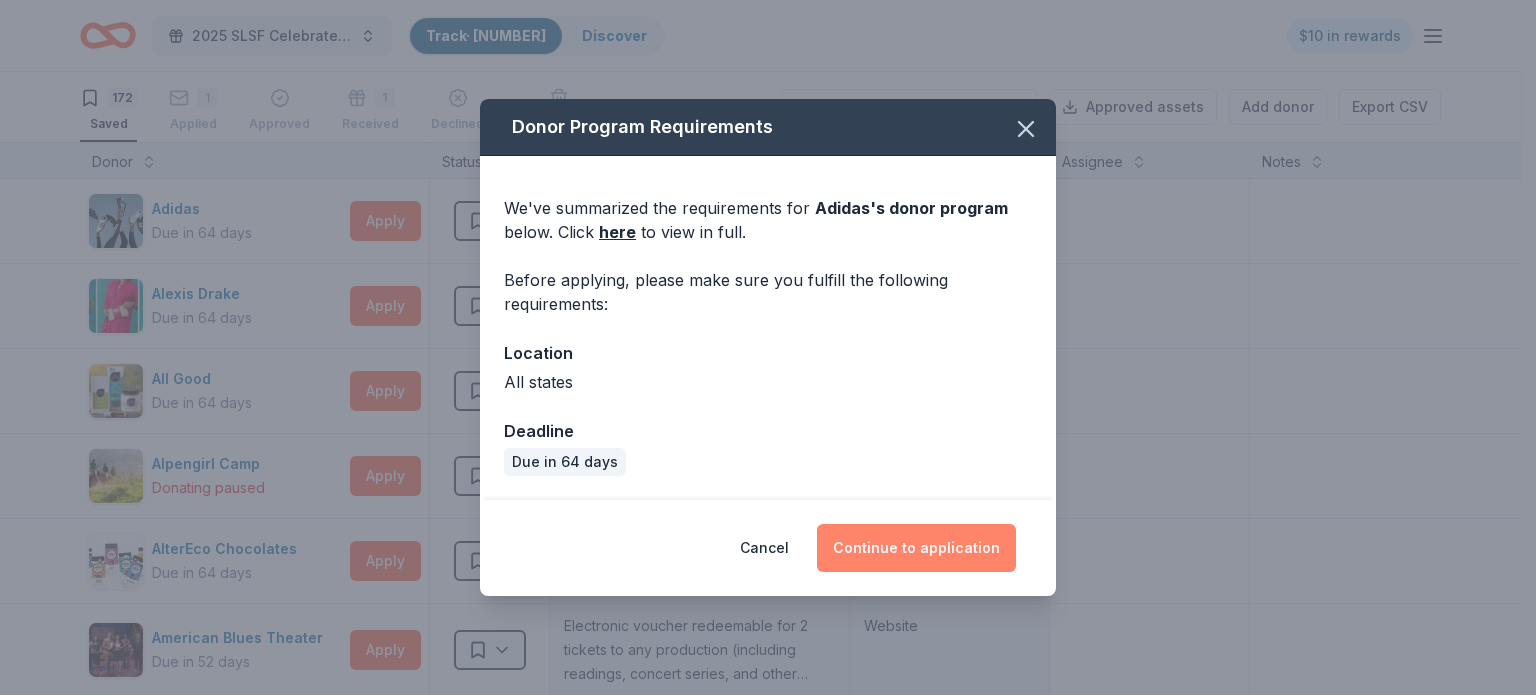 click on "Continue to application" at bounding box center (916, 548) 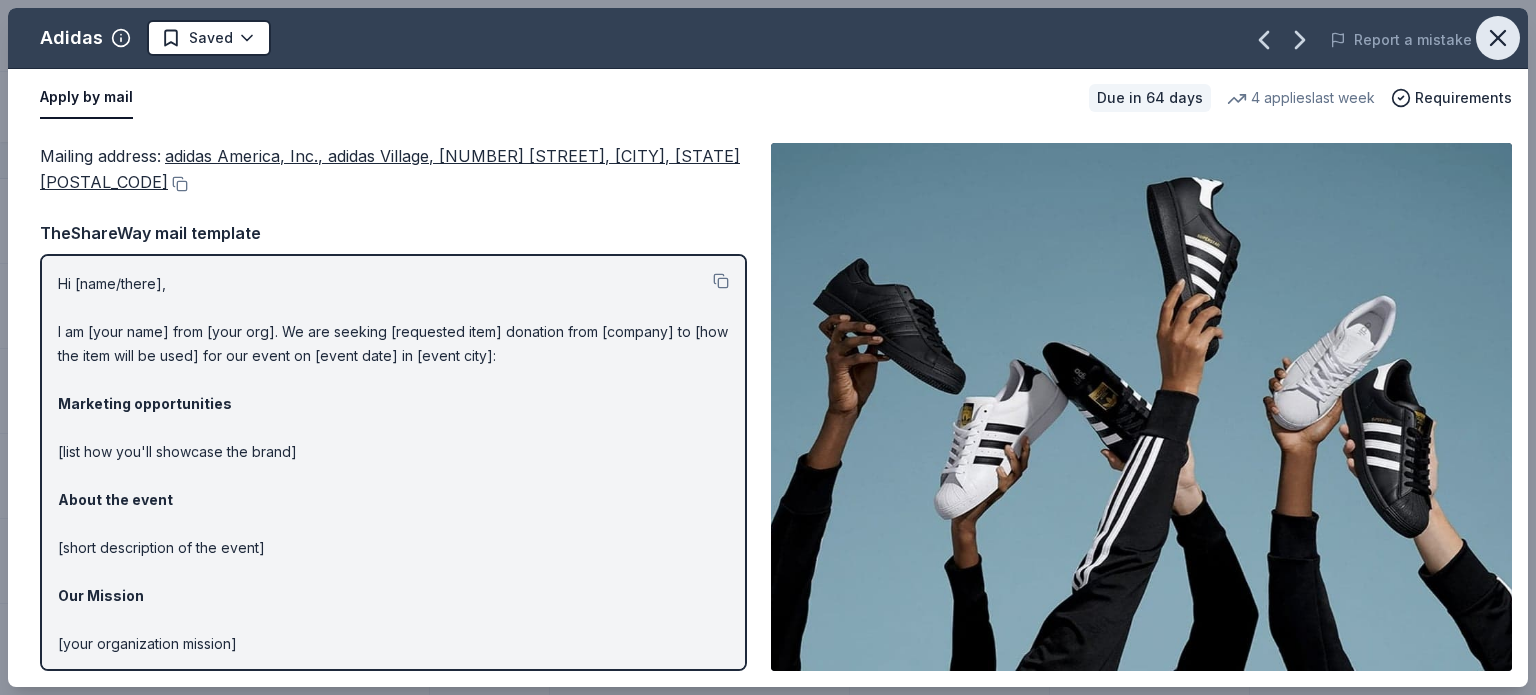 click 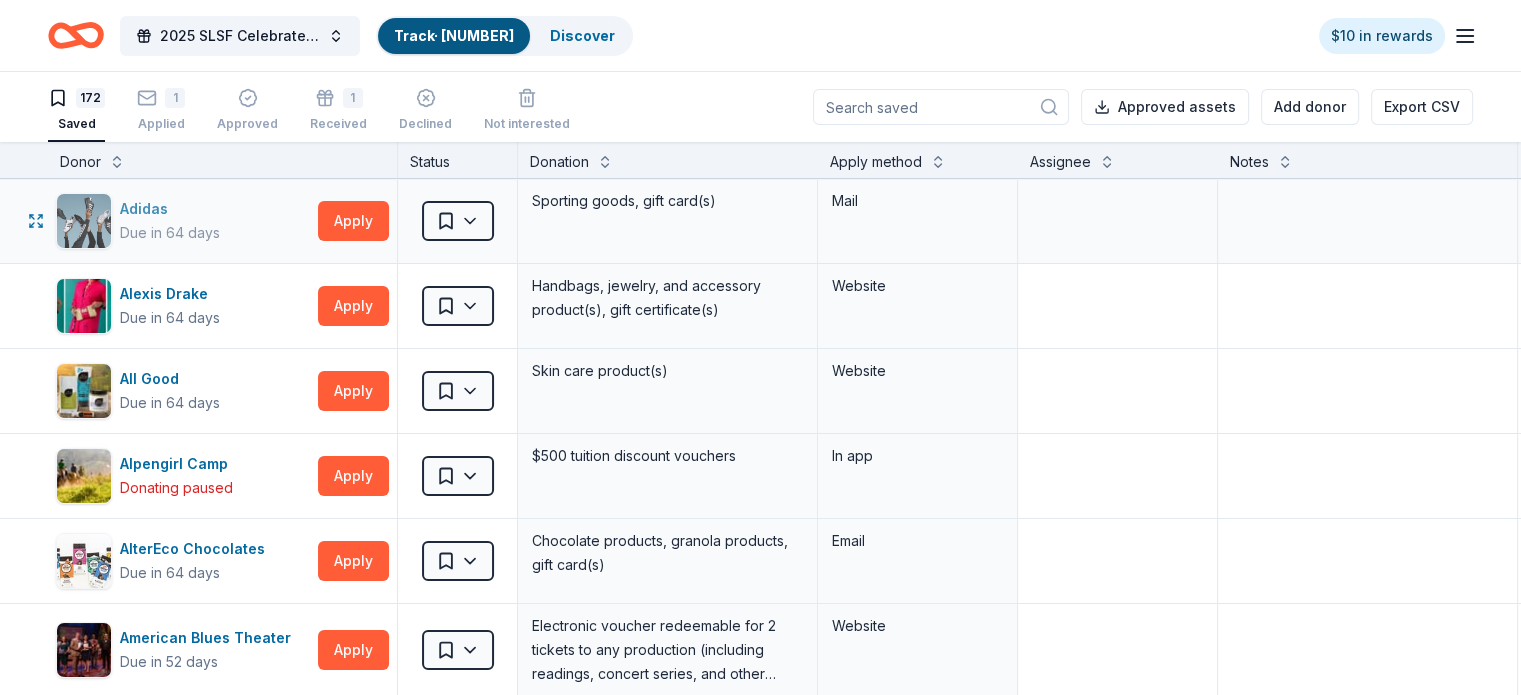 click on "Adidas" at bounding box center (170, 209) 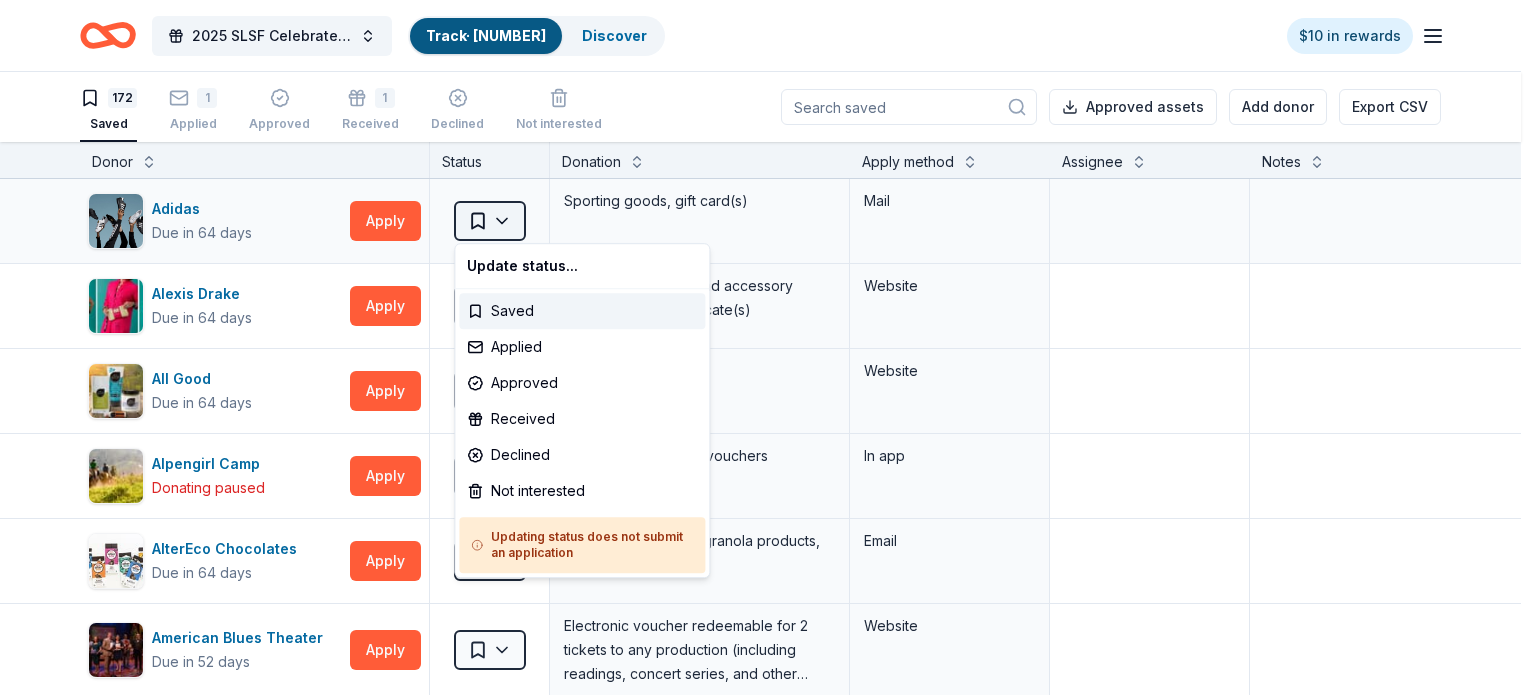 click on "2025 SLSF Celebrate Ability Gala Track  · [NUMBER] Discover $10 in rewards 172 Saved 1 Applied Approved 1 Received Declined Not interested  Approved assets Add donor Export CSV Donor Status Donation Apply method Assignee Notes Adidas Due in 64 days Apply Saved Sporting goods, gift card(s) Mail Alexis Drake Due in 64 days Apply Saved Handbags, jewelry, and accessory product(s), gift certificate(s) Website All Good Due in 64 days Apply Saved Skin care product(s) Website Alpengirl Camp  Donating paused Apply Saved $500 tuition discount vouchers  In app AlterEco Chocolates Due in 64 days Apply Saved Chocolate products, granola products, gift card(s) Email American Blues Theater Due in 52 days Apply Saved Electronic voucher redeemable for 2 tickets to any production (including readings, concert series, and other programming) Website Auntie Anne's  Due in 64 days Apply Saved Pretzels, gift card(s) Phone In person Avli Due in 64 days Apply Saved Food, gift card(s), merchandise Website Baby Tula Due in 64 days Apply 4 4" at bounding box center (768, 347) 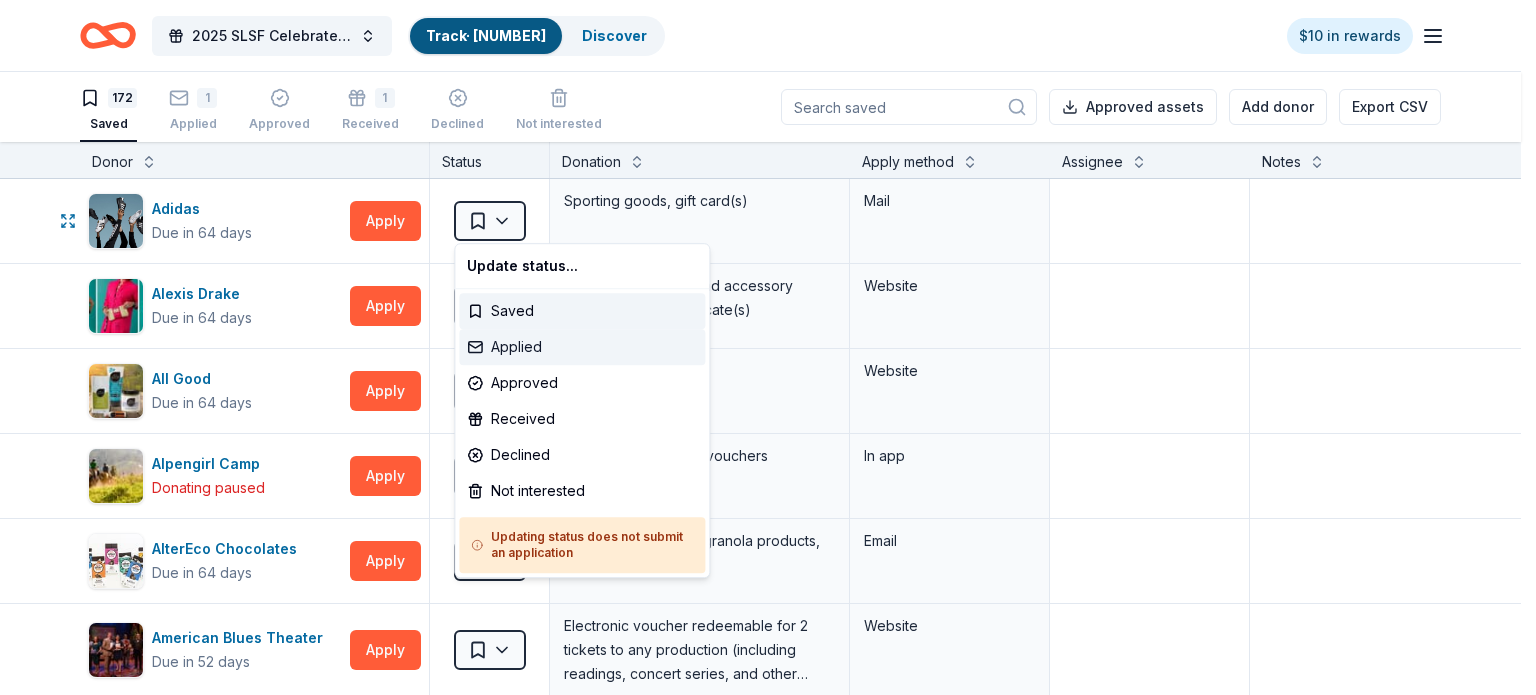 click on "Applied" at bounding box center [582, 347] 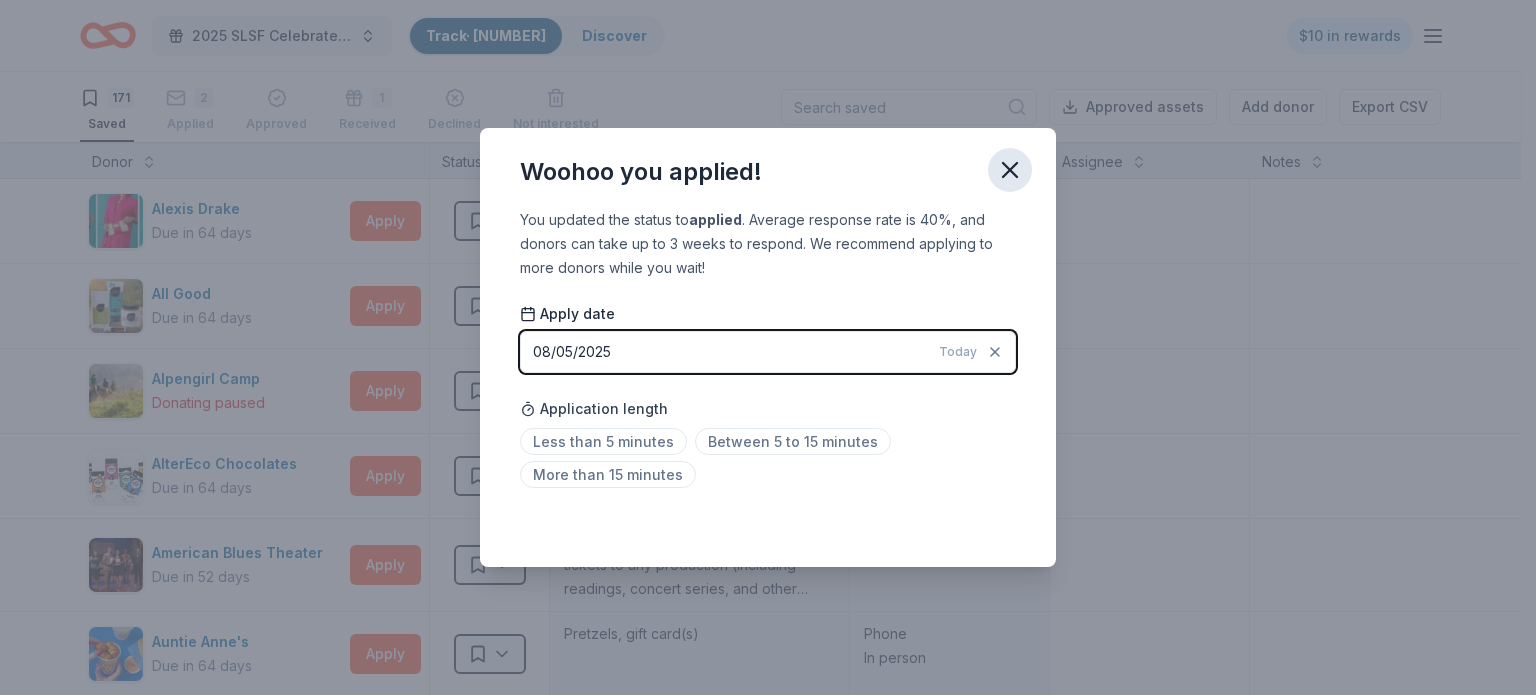 click 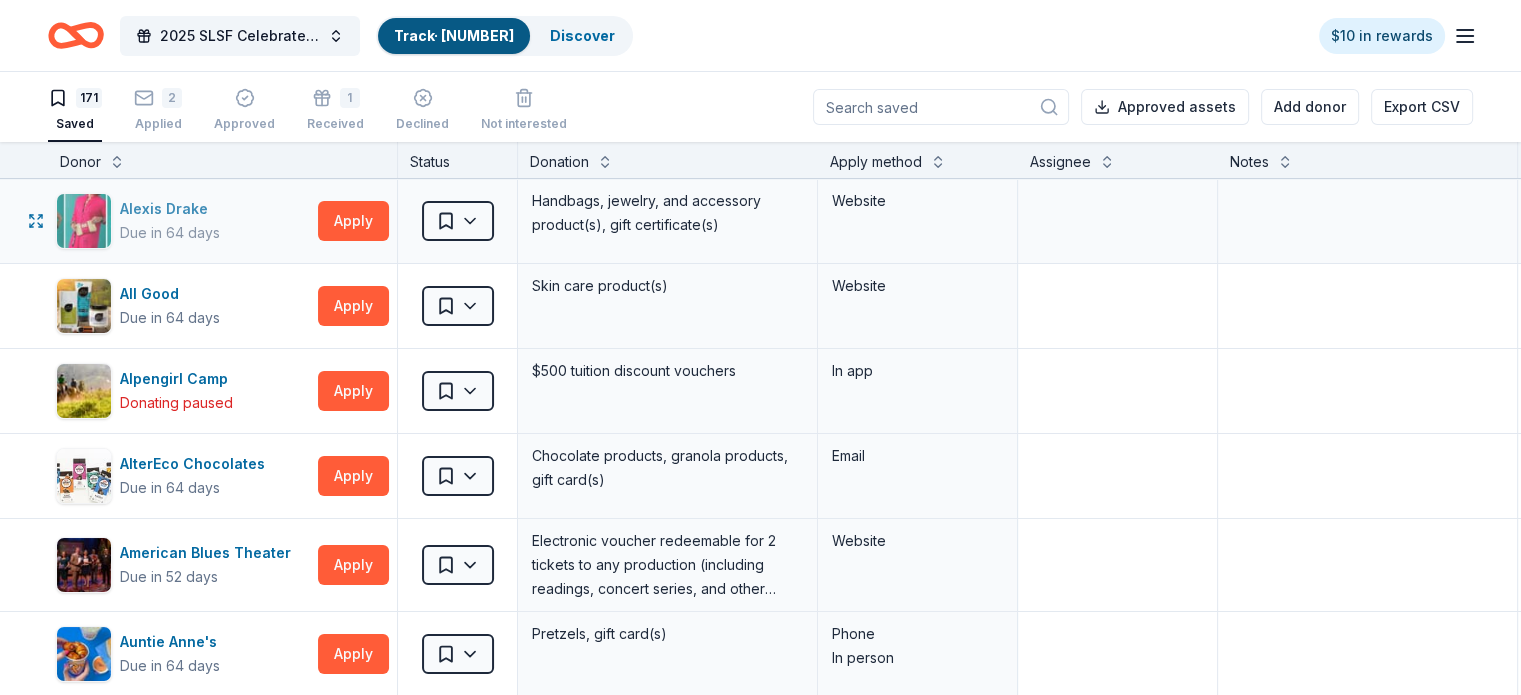 click on "Alexis Drake" at bounding box center (170, 209) 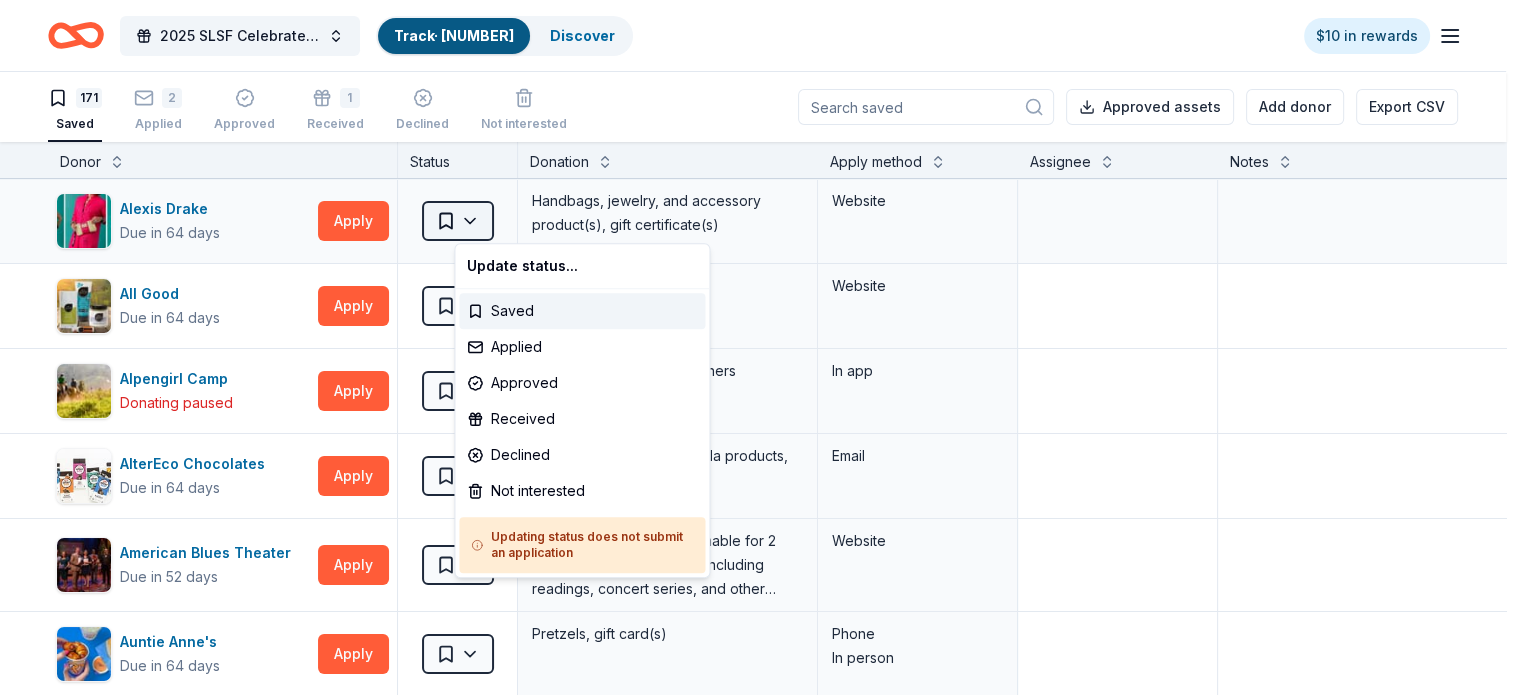 click on "2025 SLSF Celebrate Ability Gala Track  · [NUMBER] Discover $10 in rewards 171 Saved 2 Applied Approved 1 Received Declined Not interested  Approved assets Add donor Export CSV Donor Status Donation Apply method Assignee Notes Alexis Drake Due in 64 days Apply Saved Handbags, jewelry, and accessory product(s), gift certificate(s) Website All Good Due in 64 days Apply Saved Skin care product(s) Website Alpengirl Camp  Donating paused Apply Saved $500 tuition discount vouchers  In app AlterEco Chocolates Due in 64 days Apply Saved Chocolate products, granola products, gift card(s) Email American Blues Theater Due in 52 days Apply Saved Electronic voucher redeemable for 2 tickets to any production (including readings, concert series, and other programming) Website Auntie Anne's  Due in 64 days Apply Saved Pretzels, gift card(s) Phone In person Avli Due in 64 days Apply Saved Food, gift card(s), merchandise Website Baby Tula Due in 64 days Apply Saved Baby products Website Bacardi Limited Due in  4  days Apply Saved" at bounding box center [760, 347] 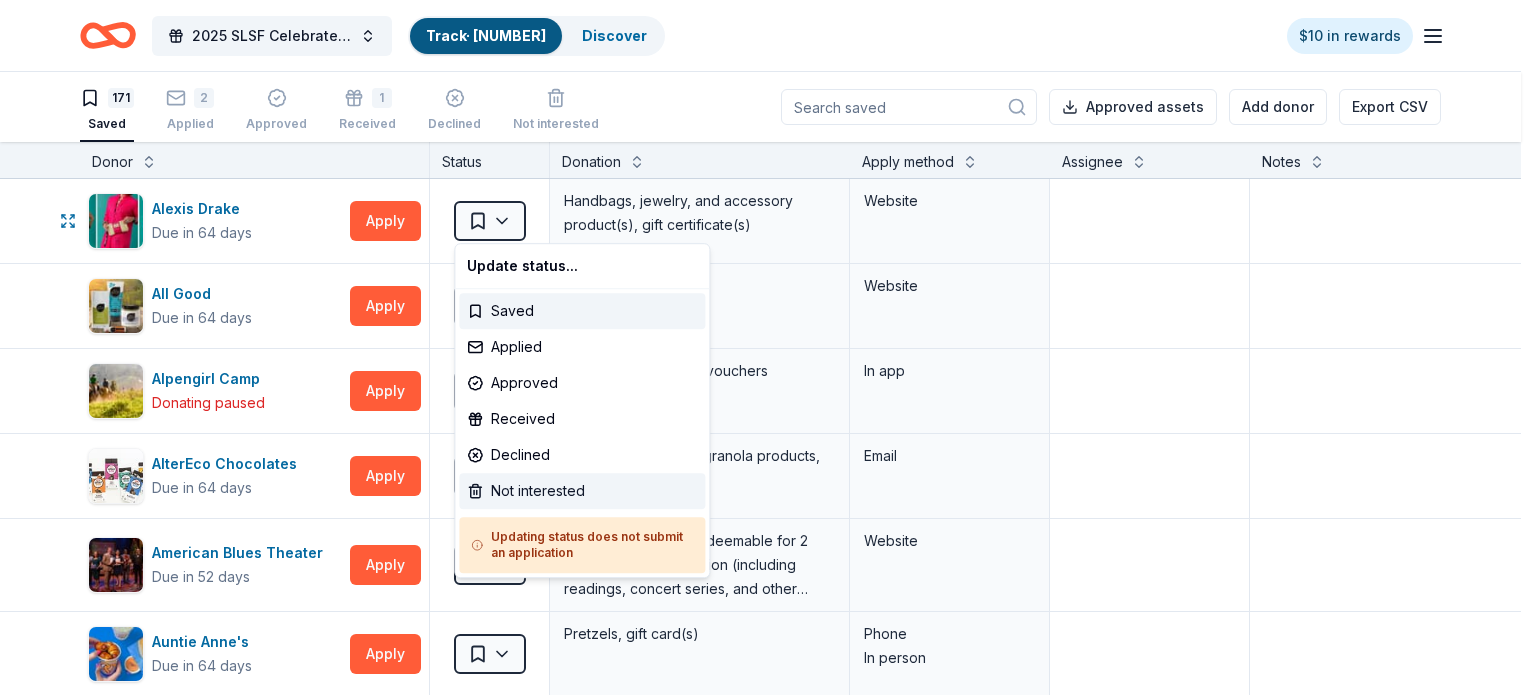 click on "Not interested" at bounding box center (582, 491) 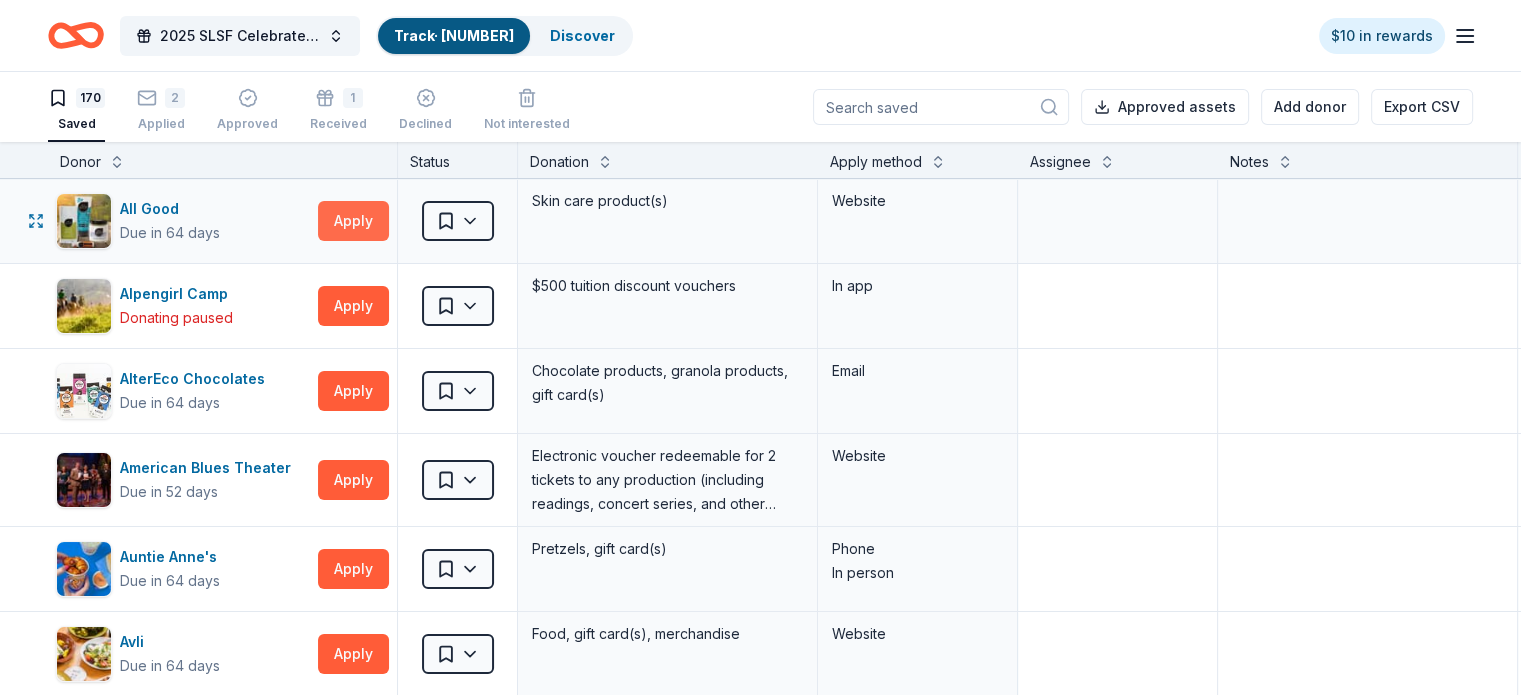click on "Apply" at bounding box center [353, 221] 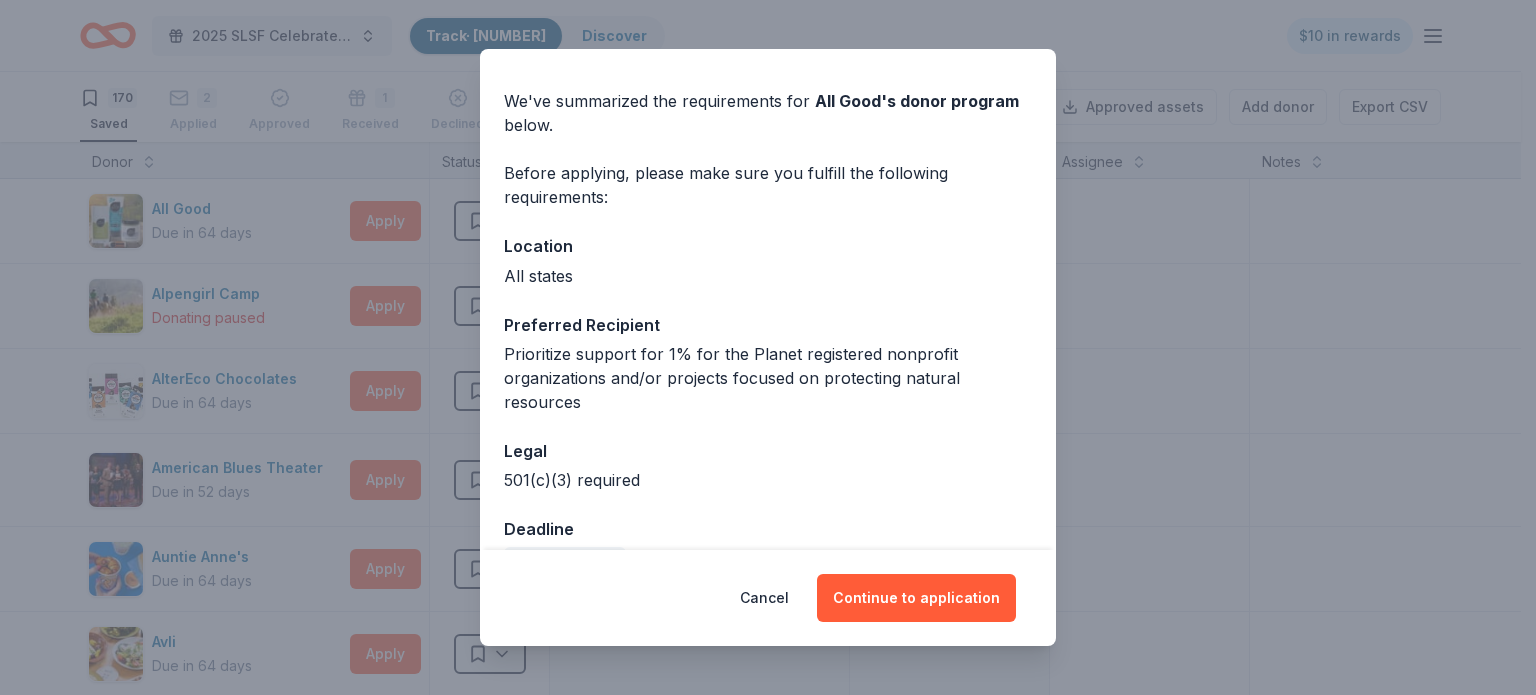 scroll, scrollTop: 104, scrollLeft: 0, axis: vertical 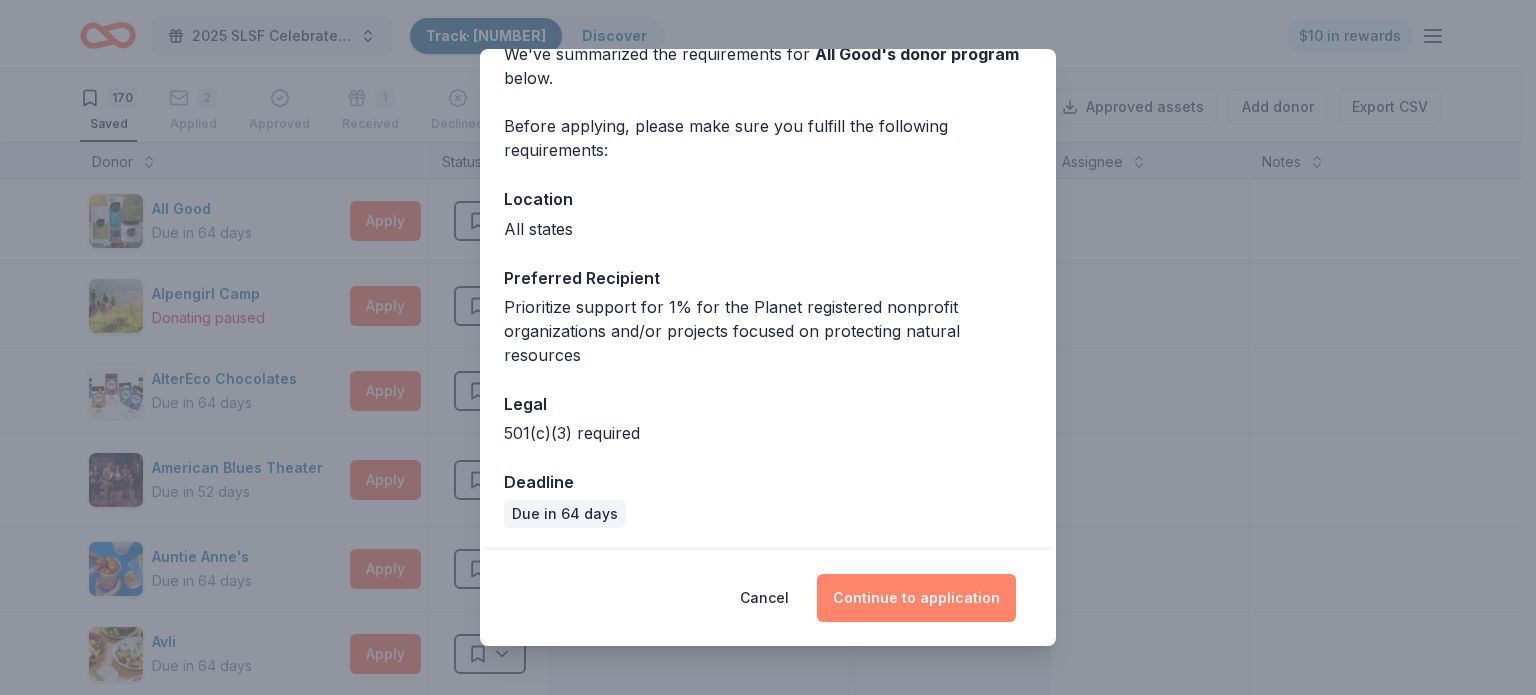 click on "Continue to application" at bounding box center [916, 598] 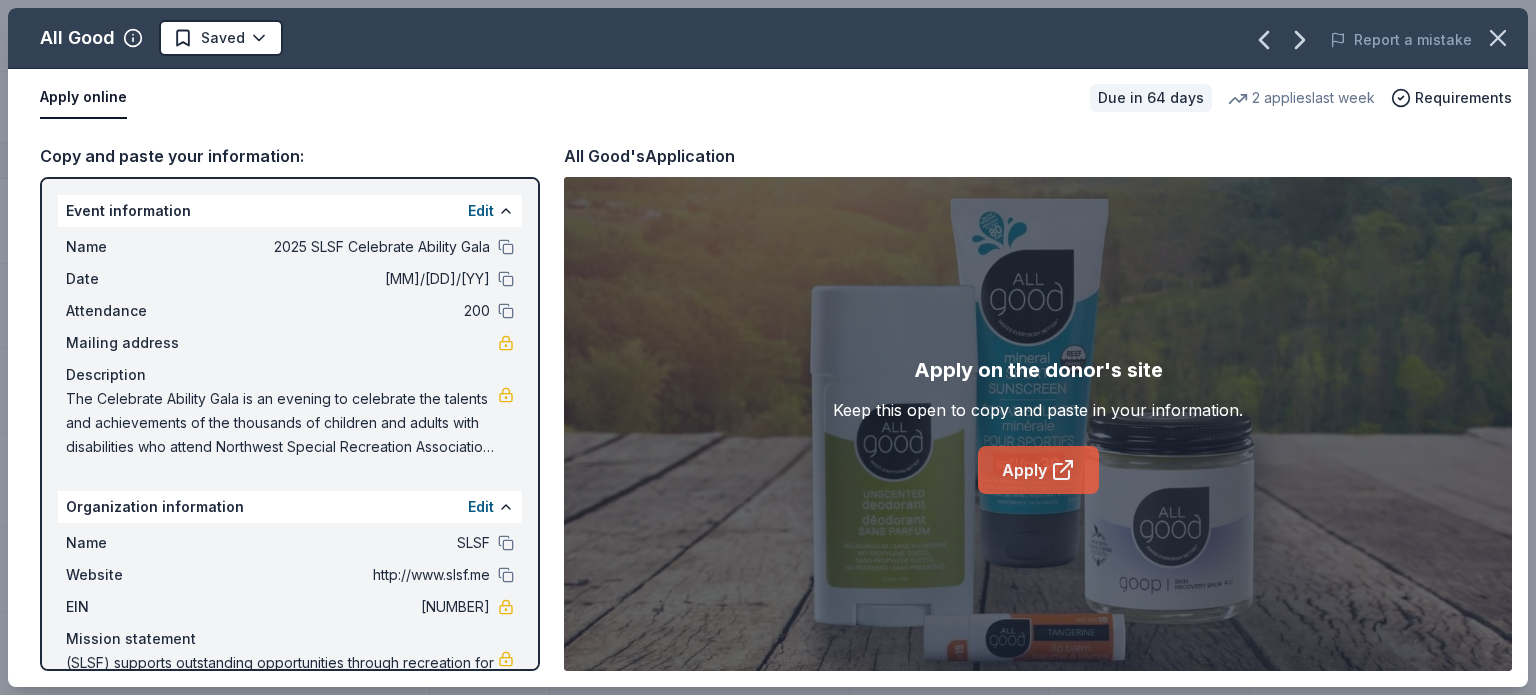 click on "Apply" at bounding box center [1038, 470] 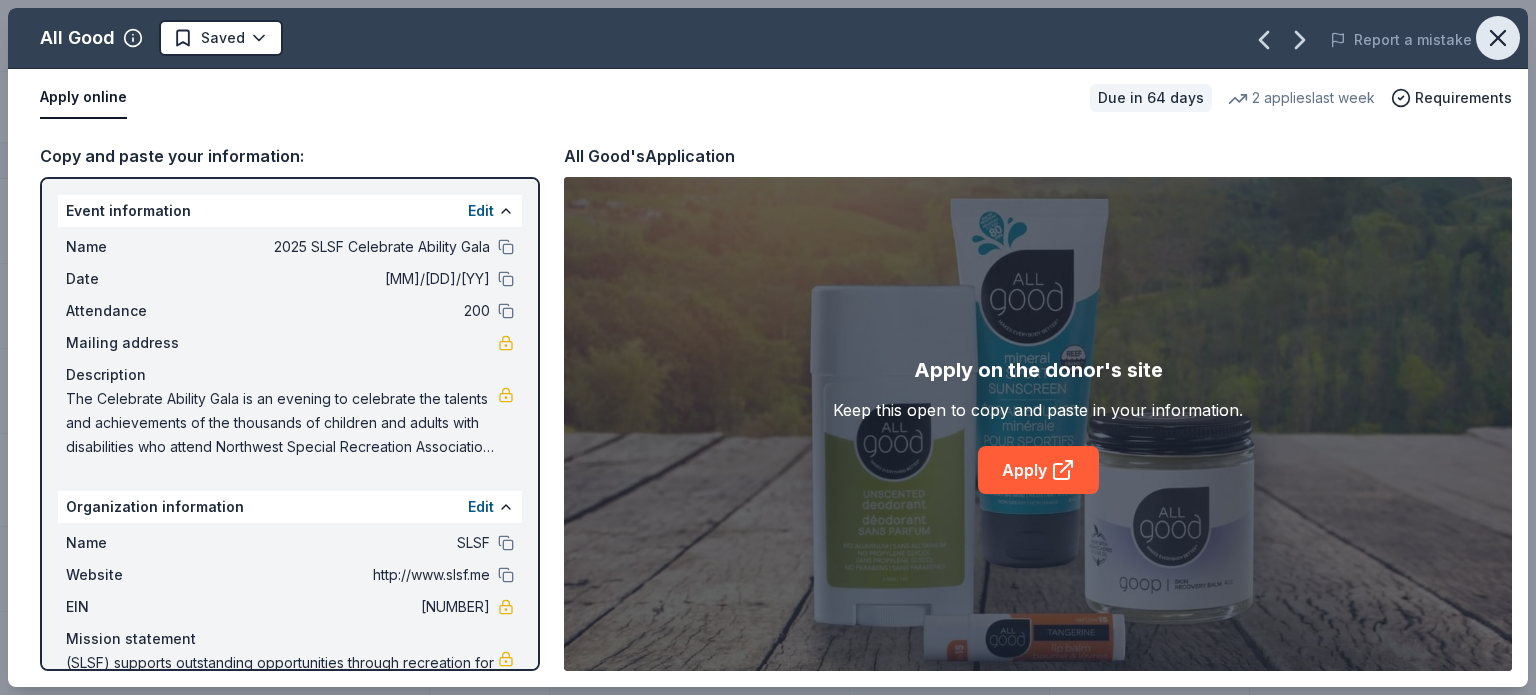 click 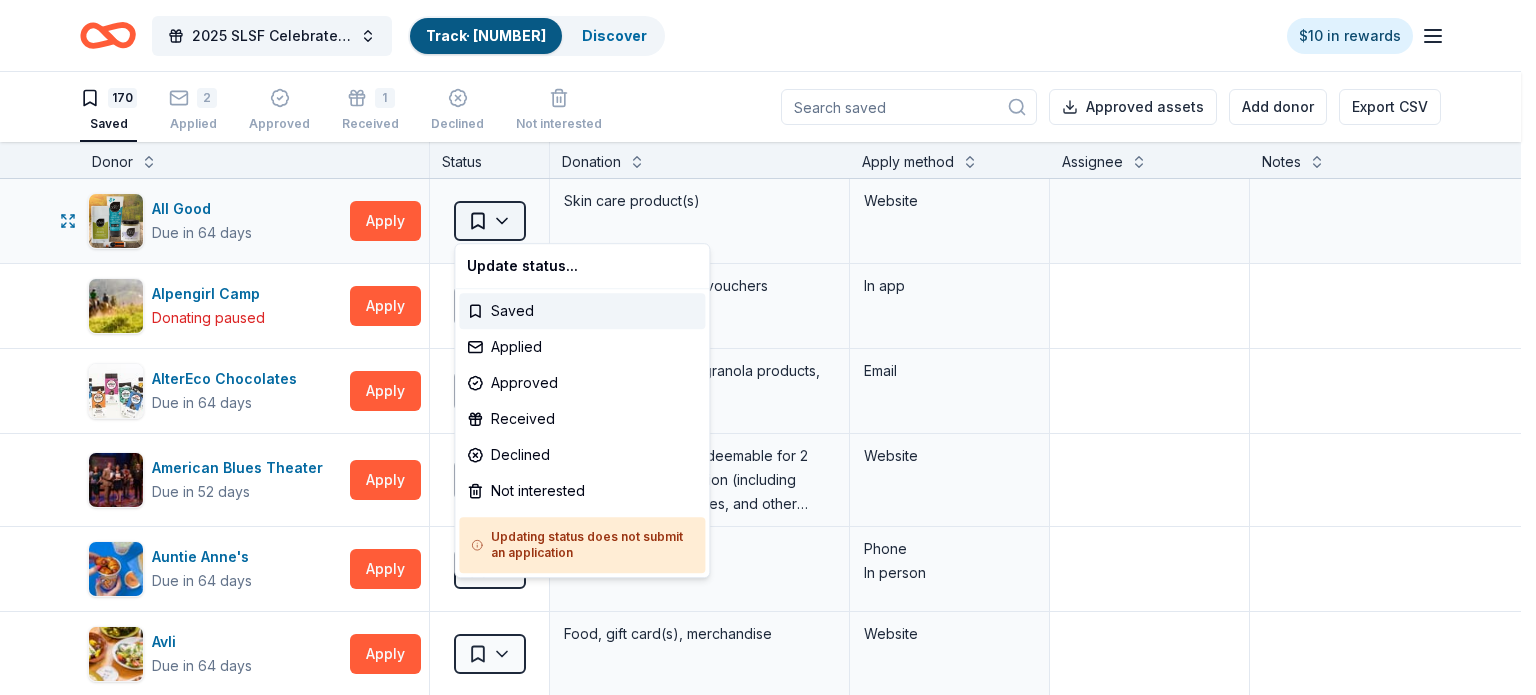 click on "2025 SLSF Celebrate Ability Gala Track  · [NUMBER] Discover $10 in rewards 170 Saved 2 Applied Approved 1 Received Declined Not interested  Approved assets Add donor Export CSV Donor Status Donation Apply method Assignee Notes All Good Due in 64 days Apply Saved Skin care product(s) Website Alpengirl Camp  Donating paused Apply Saved $500 tuition discount vouchers  In app AlterEco Chocolates Due in 64 days Apply Saved Chocolate products, granola products, gift card(s) Email American Blues Theater Due in 52 days Apply Saved Electronic voucher redeemable for 2 tickets to any production (including readings, concert series, and other programming) Website Auntie Anne's  Due in 64 days Apply Saved Pretzels, gift card(s) Phone In person Avli Due in 64 days Apply Saved Food, gift card(s), merchandise Website Baby Tula Due in 64 days Apply Saved Baby products Website Bacardi Limited Due in  4  days Apply Saved Alcohol, monetary donation, raffle/auction prize(s) Website Be A Heart Due in 64 days Apply Saved Email Apply 4 4" at bounding box center [768, 347] 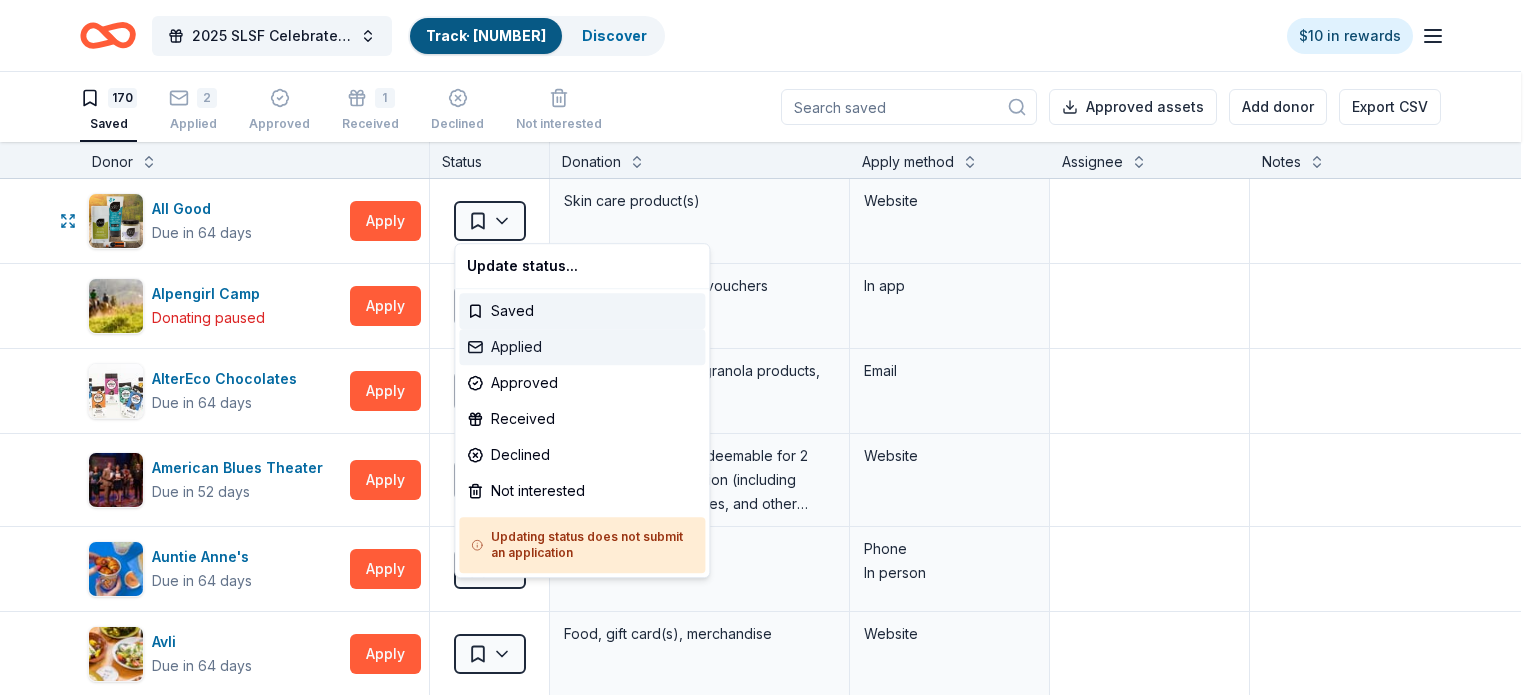 click on "Applied" at bounding box center (582, 347) 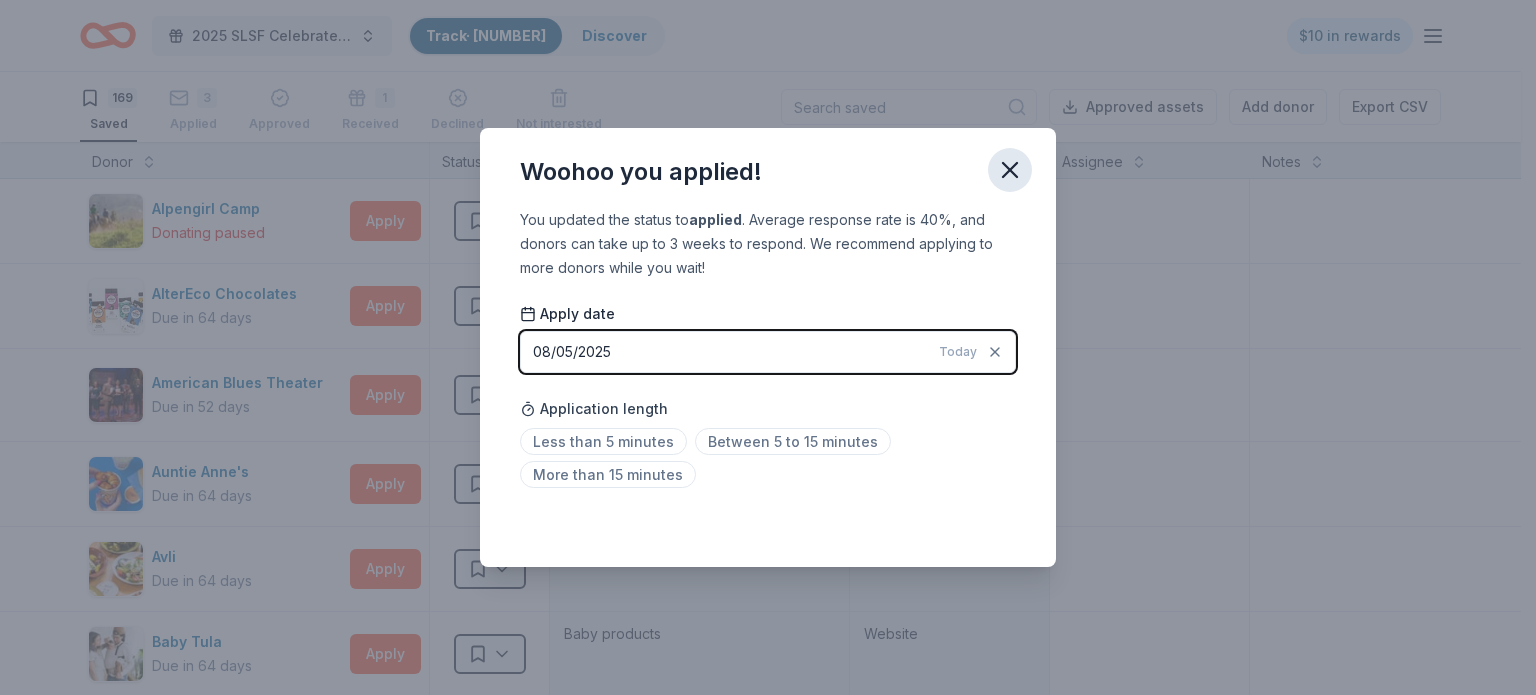 click 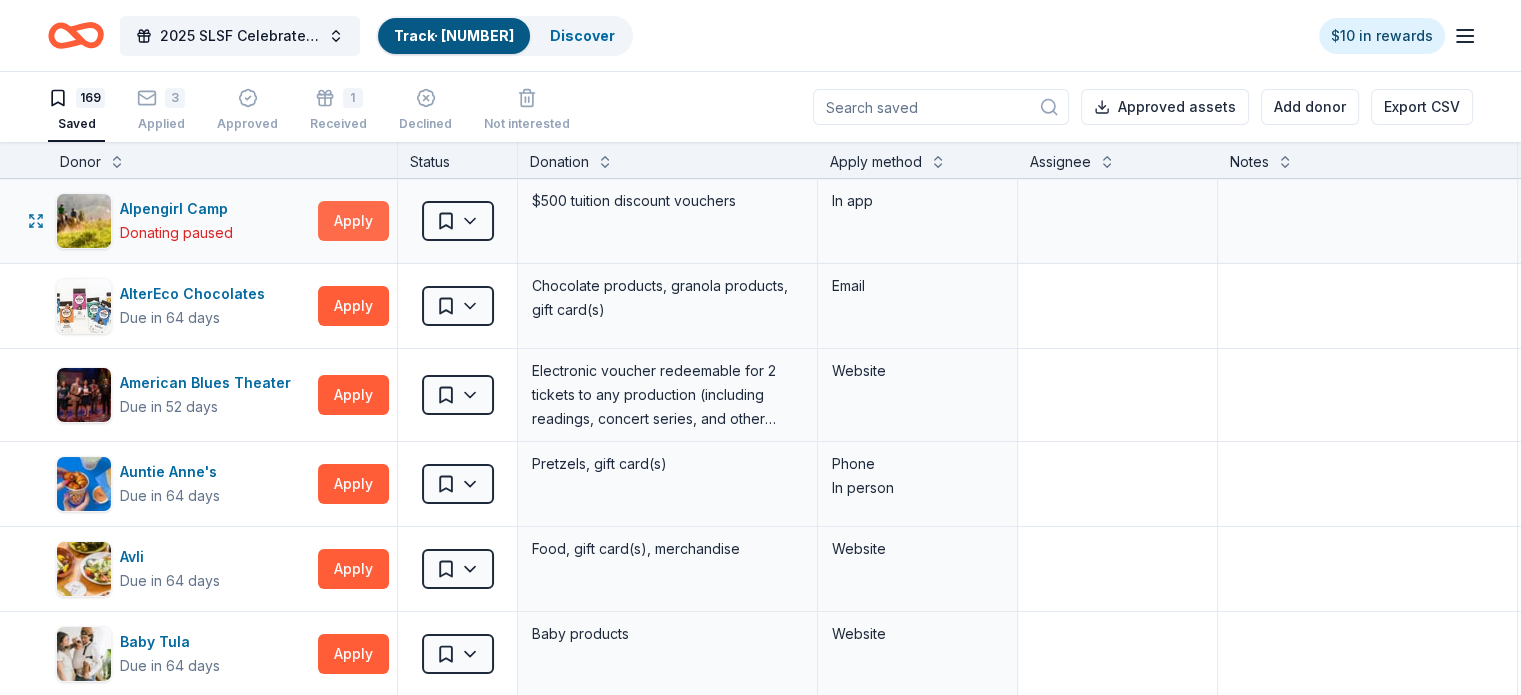 click on "Apply" at bounding box center [353, 221] 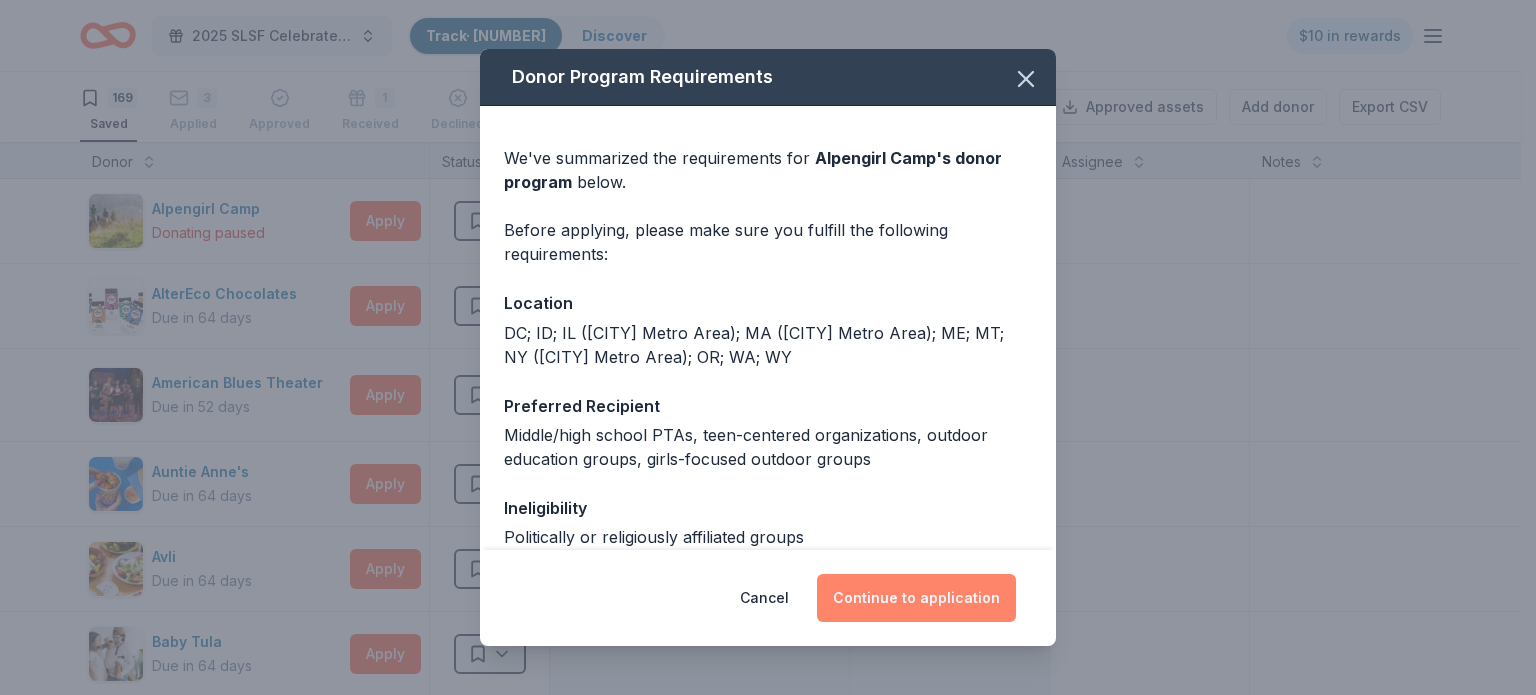 click on "Continue to application" at bounding box center (916, 598) 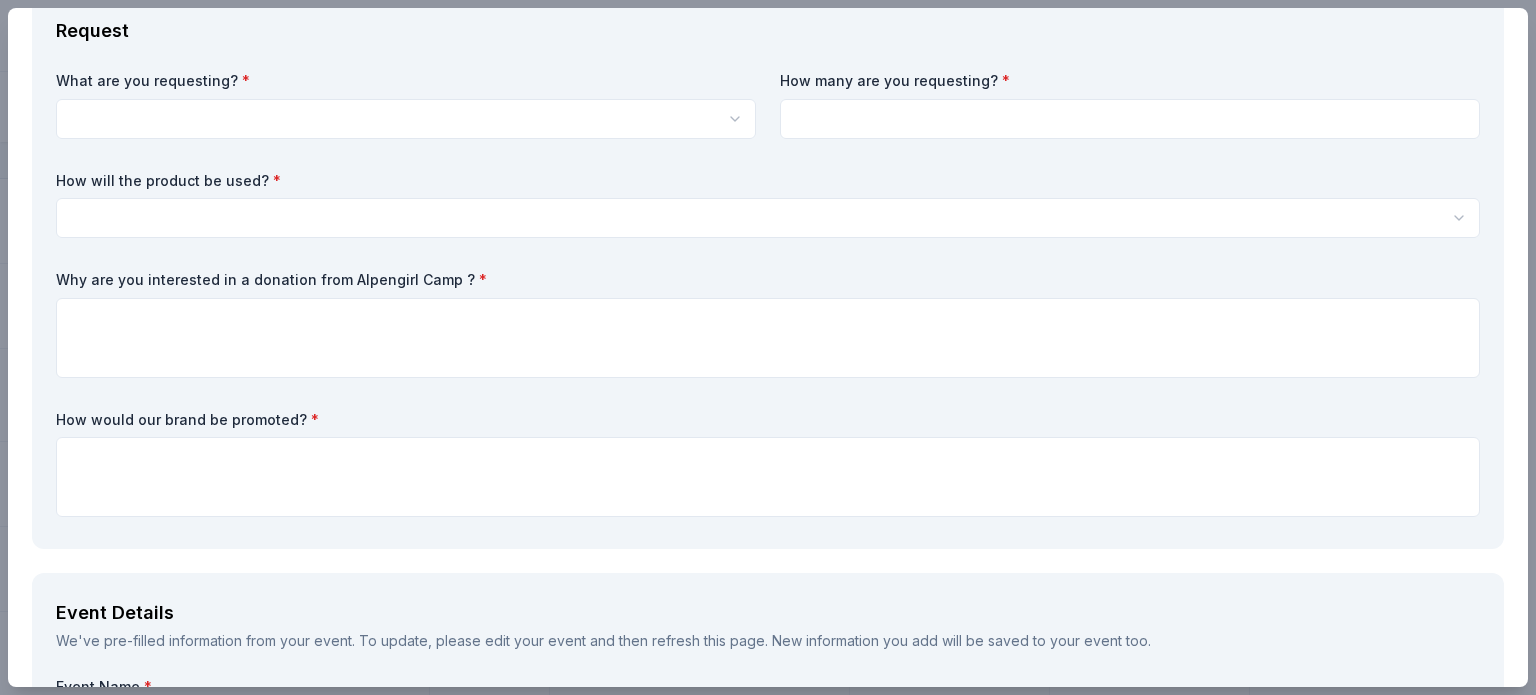 scroll, scrollTop: 0, scrollLeft: 0, axis: both 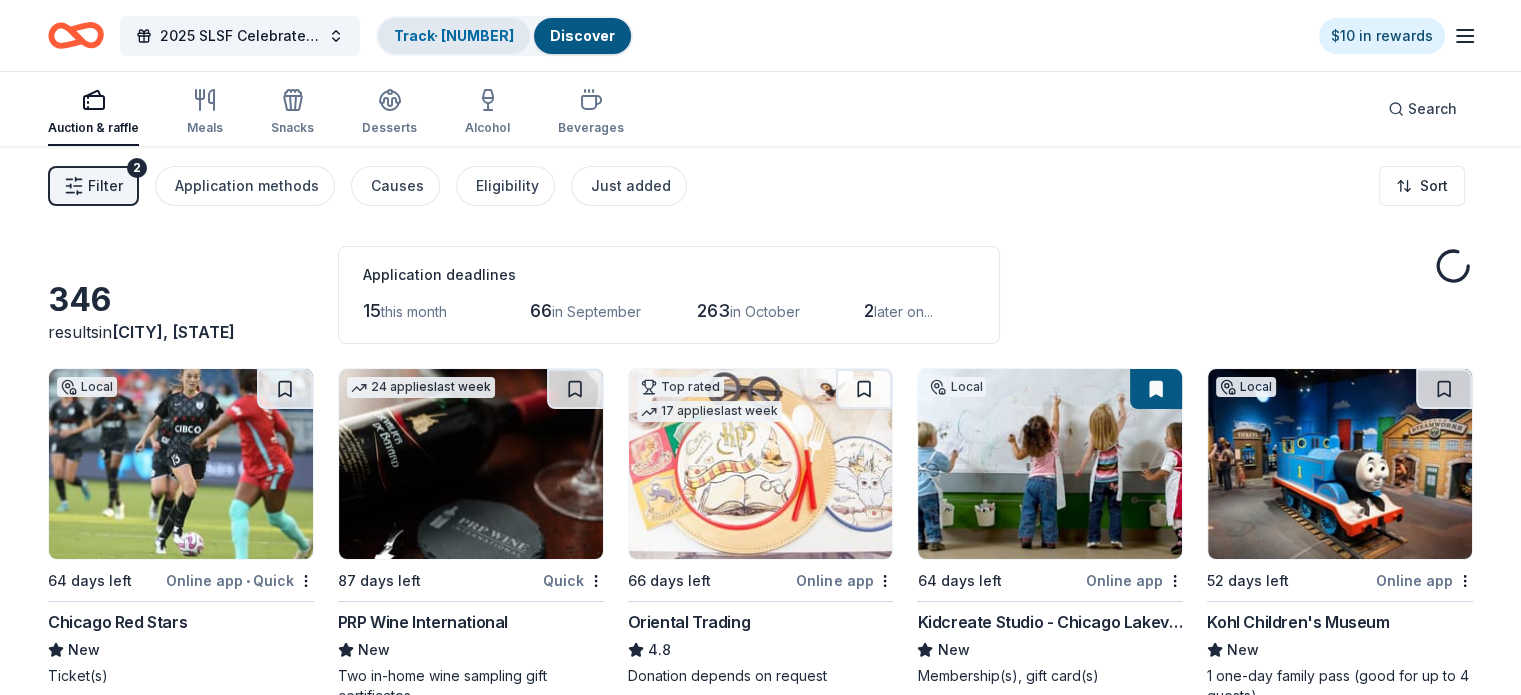 click on "Track  · [NUMBER]" at bounding box center (454, 35) 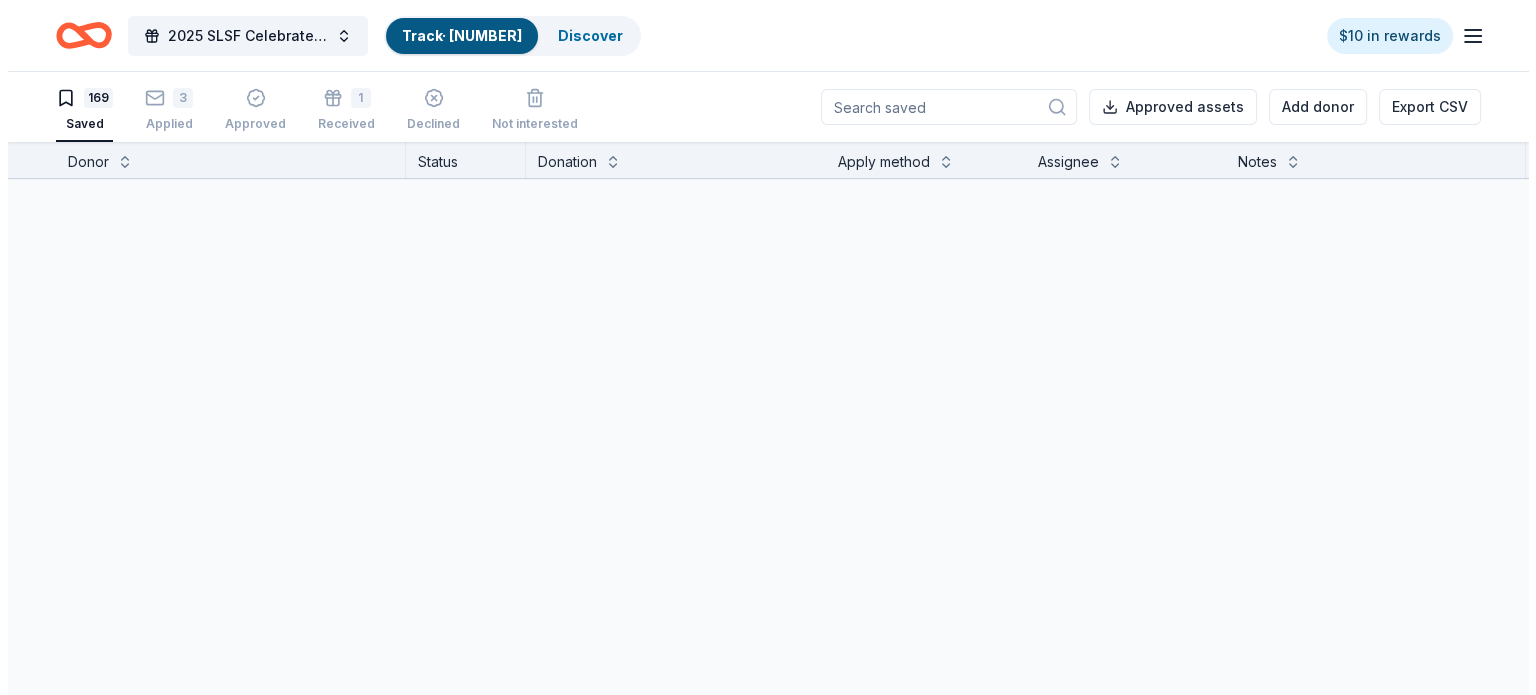 scroll, scrollTop: 0, scrollLeft: 0, axis: both 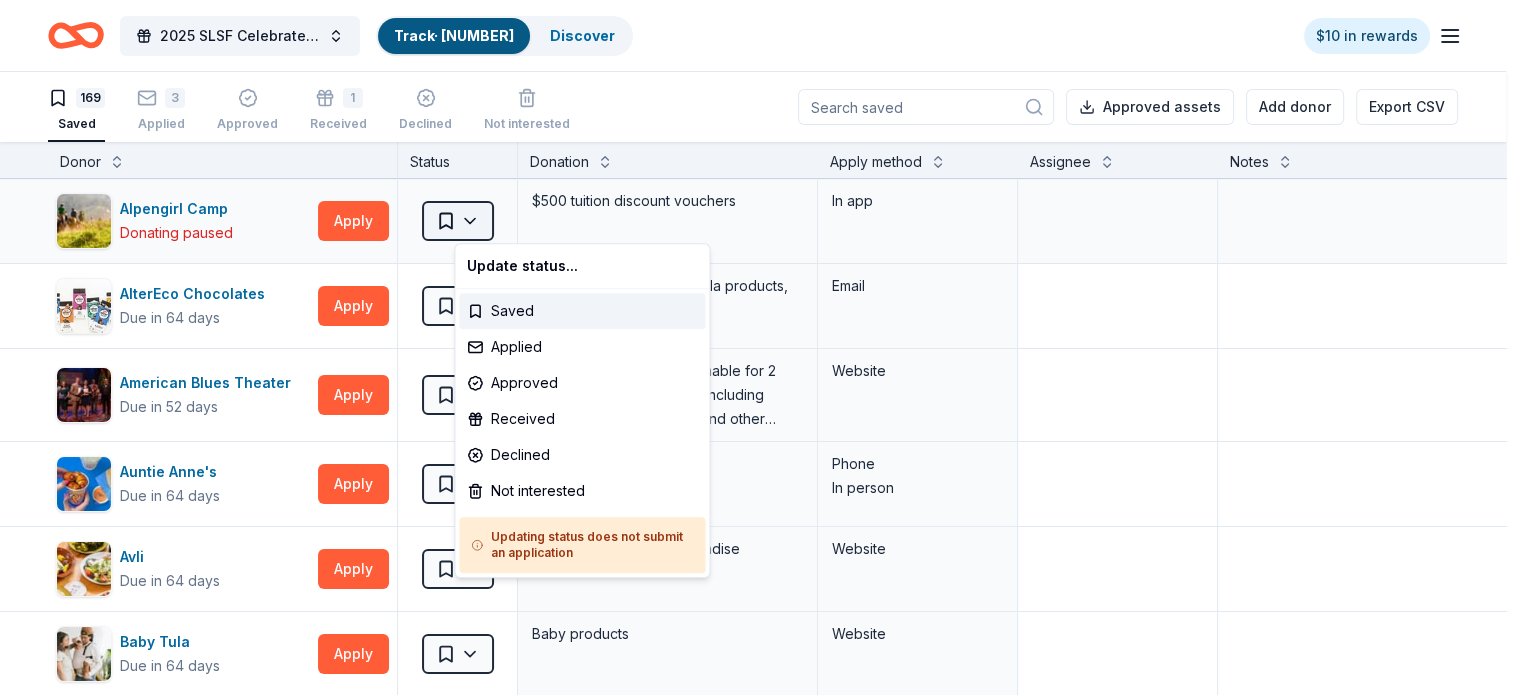 click on "2025 SLSF Celebrate Ability Gala Track  · [NUMBER] Discover $10 in rewards 169 Saved 3 Applied Approved 1 Received Declined Not interested  Approved assets Add donor Export CSV Donor Status Donation Apply method Assignee Notes Alpengirl Camp  Donating paused Apply Saved $500 tuition discount vouchers  In app AlterEco Chocolates Due in 64 days Apply Saved Chocolate products, granola products, gift card(s) Email American Blues Theater Due in 52 days Apply Saved Electronic voucher redeemable for 2 tickets to any production (including readings, concert series, and other programming) Website Auntie Anne's  Due in 64 days Apply Saved Pretzels, gift card(s) Phone In person Avli Due in 64 days Apply Saved Food, gift card(s), merchandise Website Baby Tula Due in 64 days Apply Saved Baby products Website Bacardi Limited Due in  4  days Apply Saved Alcohol, monetary donation, raffle/auction prize(s) Website Be A Heart Due in 64 days Apply Saved Christian lifestyle product(s) Email Be Healthy Due in 64 days Apply Saved Apply" at bounding box center [760, 347] 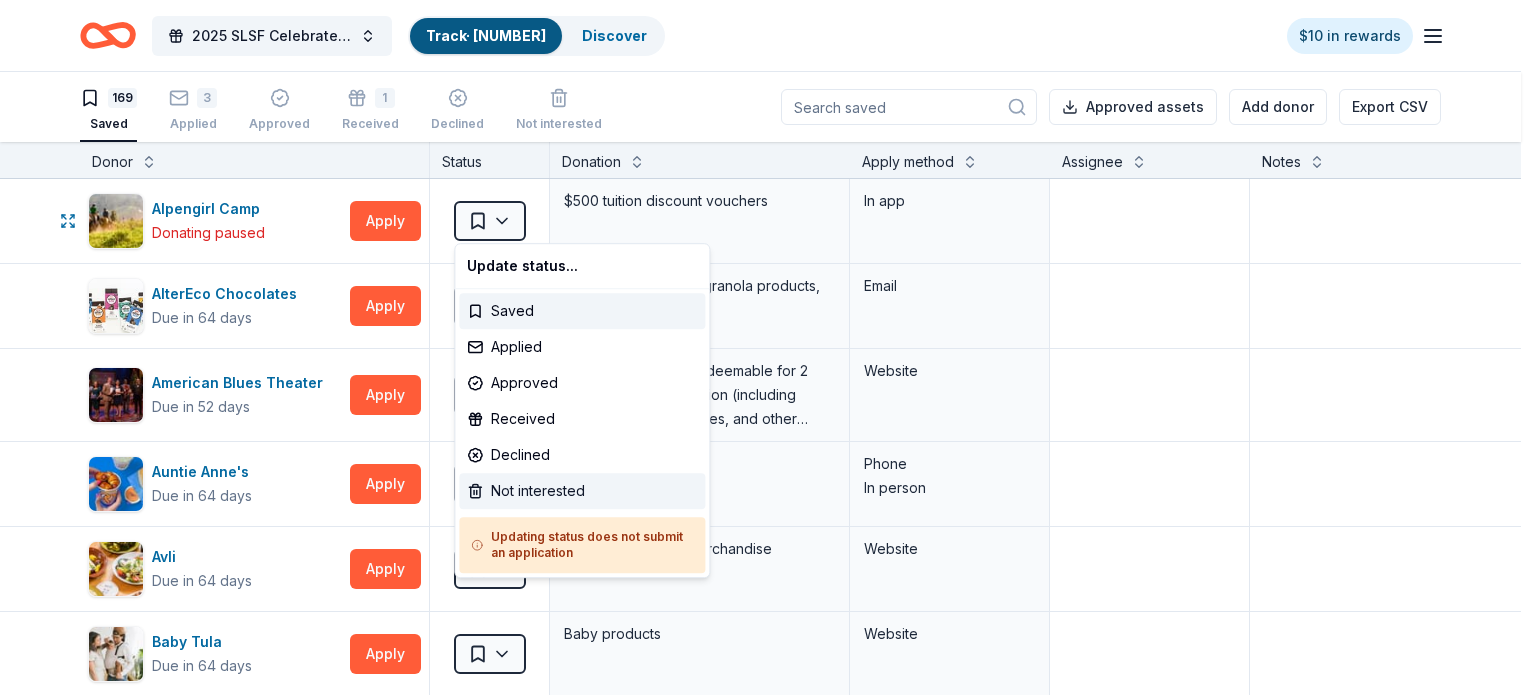 click on "Not interested" at bounding box center (582, 491) 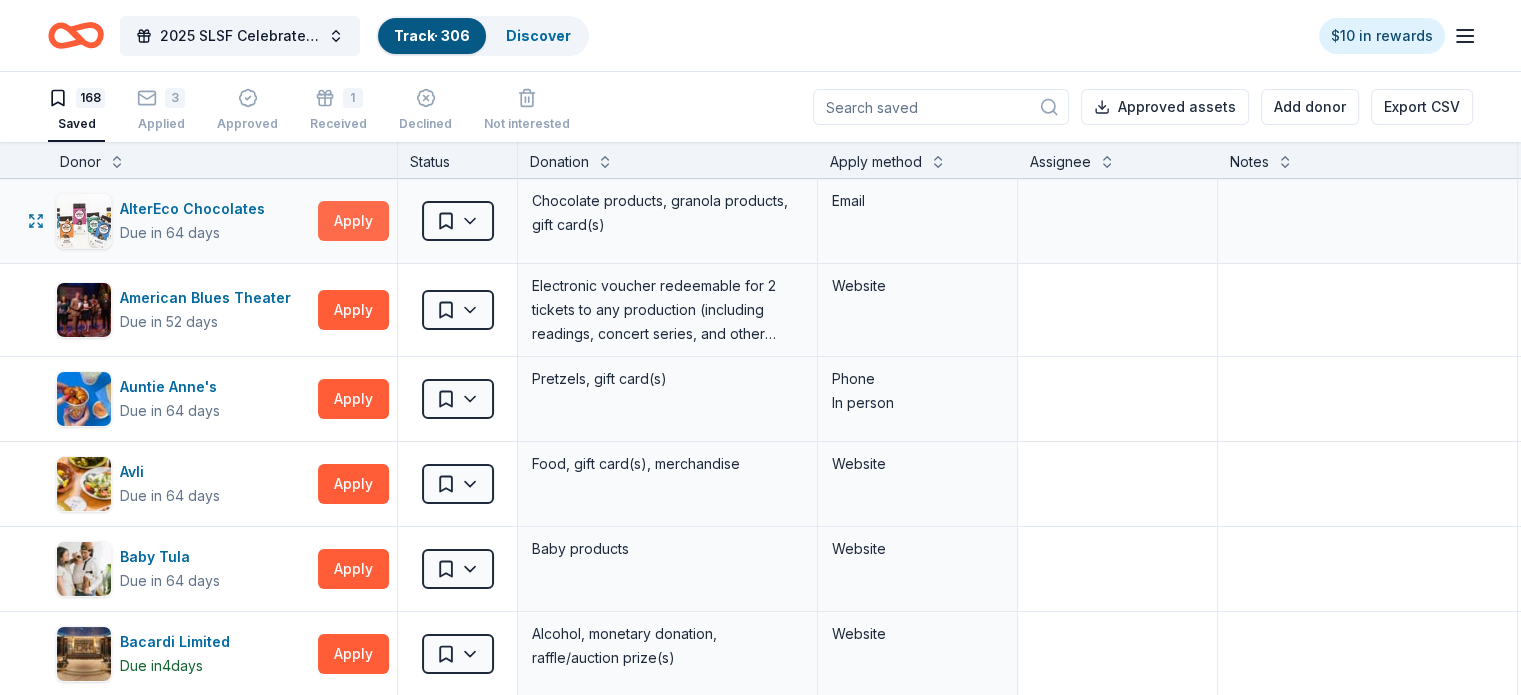 click on "Apply" at bounding box center (353, 221) 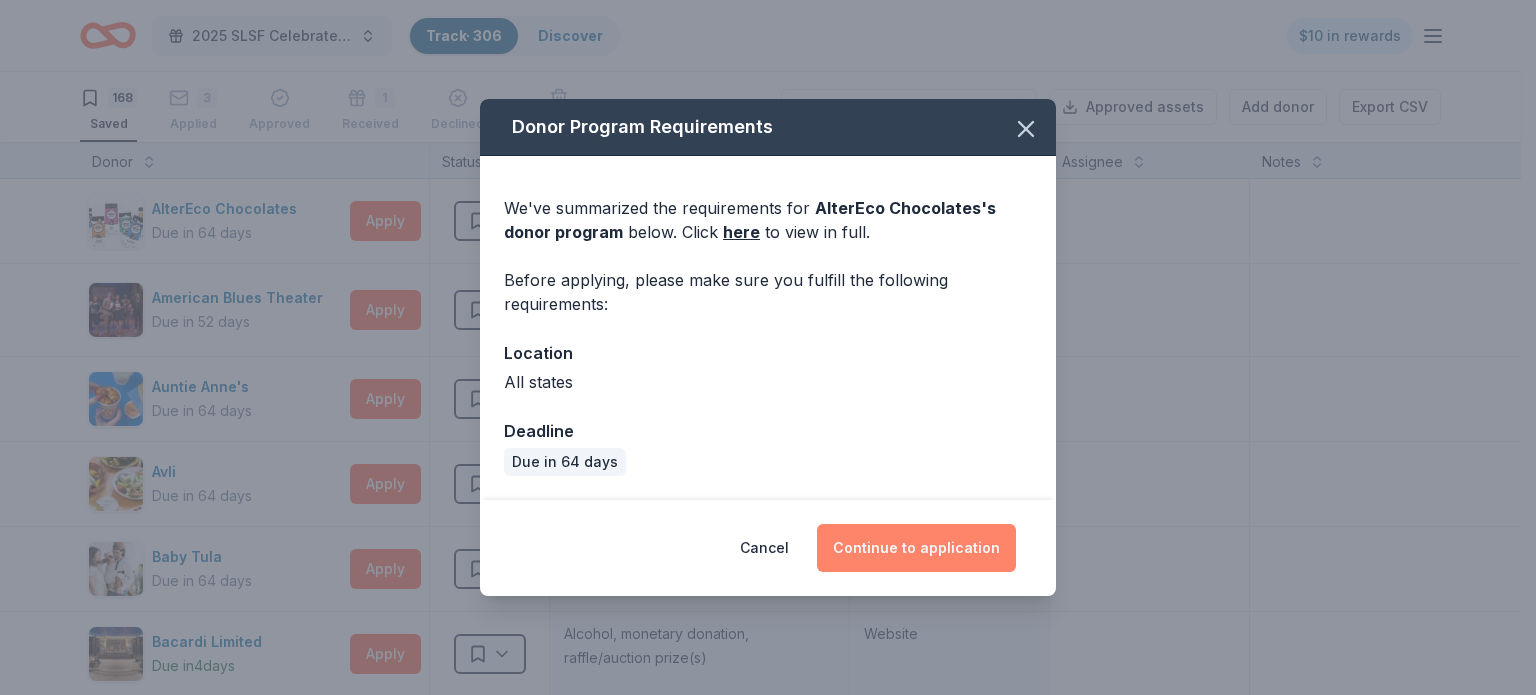 click on "Continue to application" at bounding box center (916, 548) 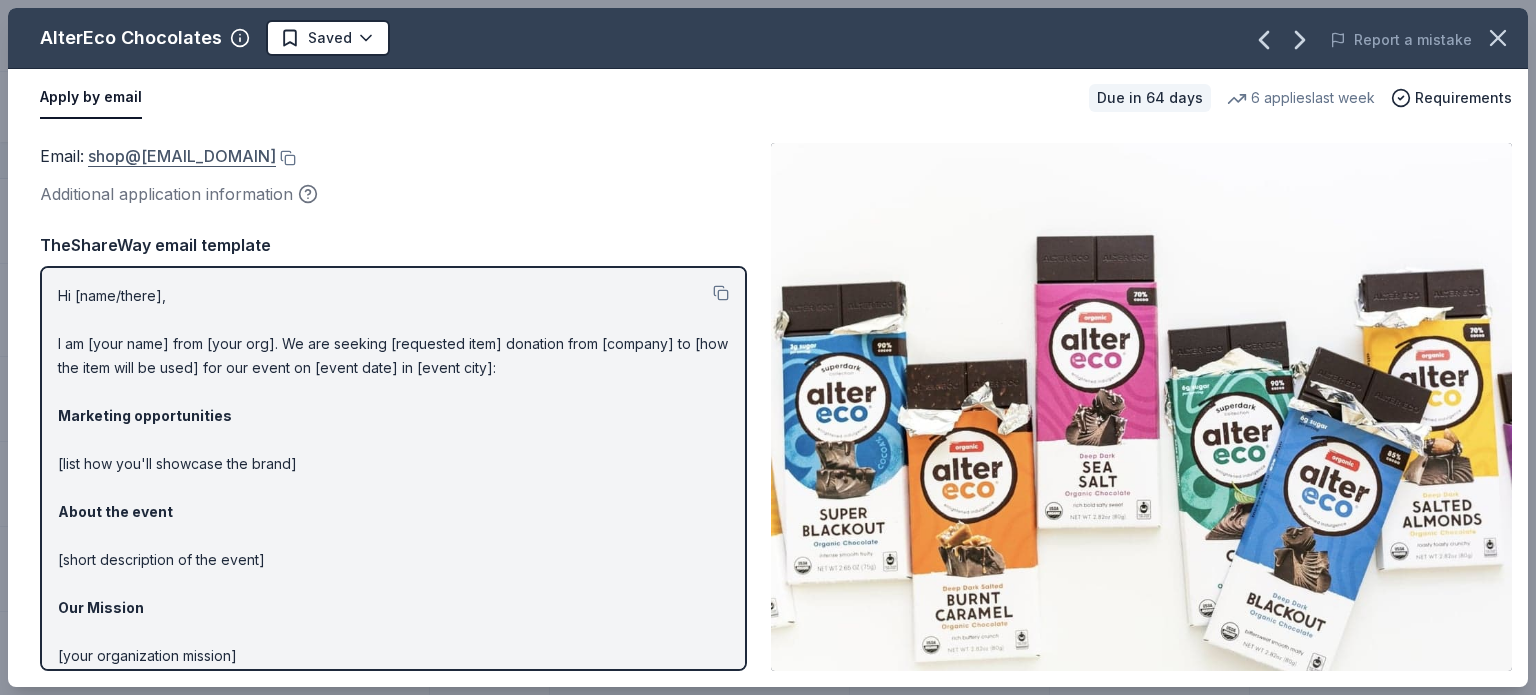 drag, startPoint x: 338, startPoint y: 154, endPoint x: 126, endPoint y: 157, distance: 212.02122 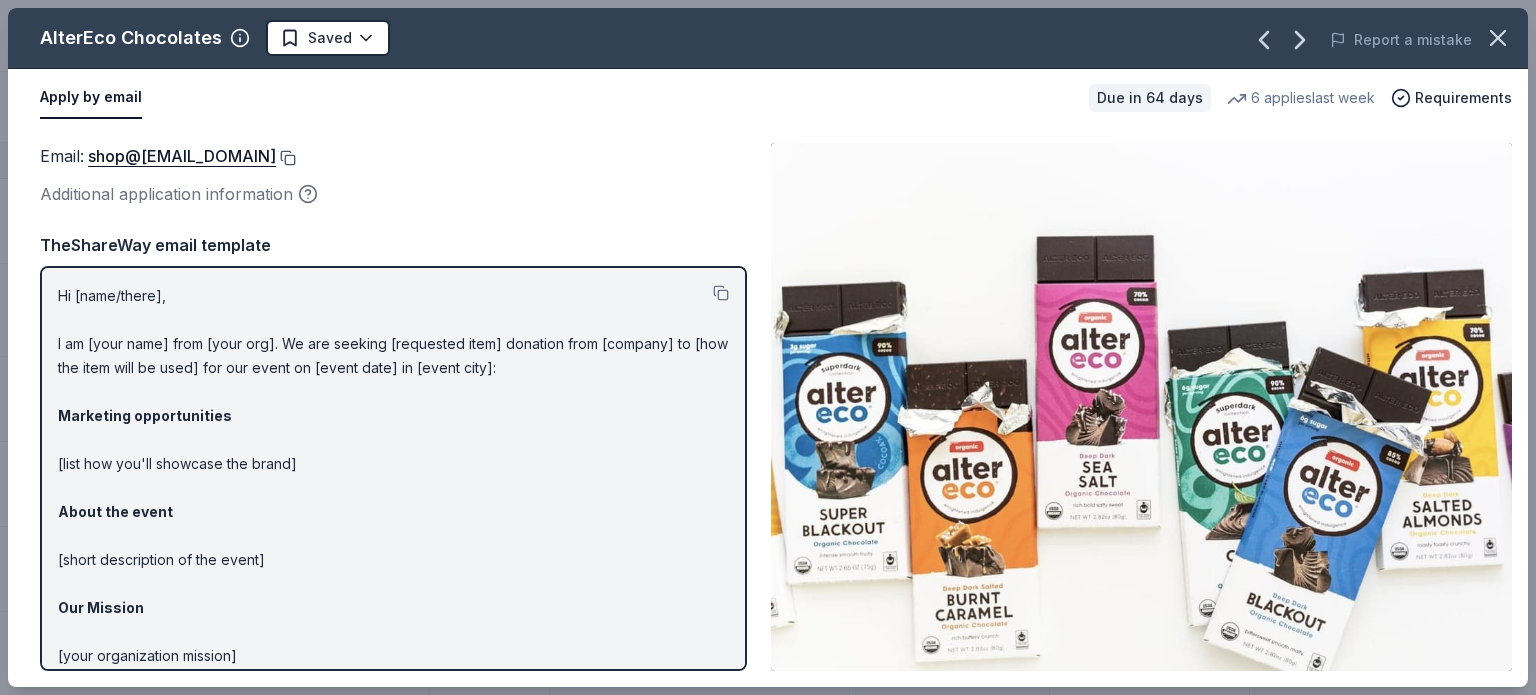 click at bounding box center (286, 158) 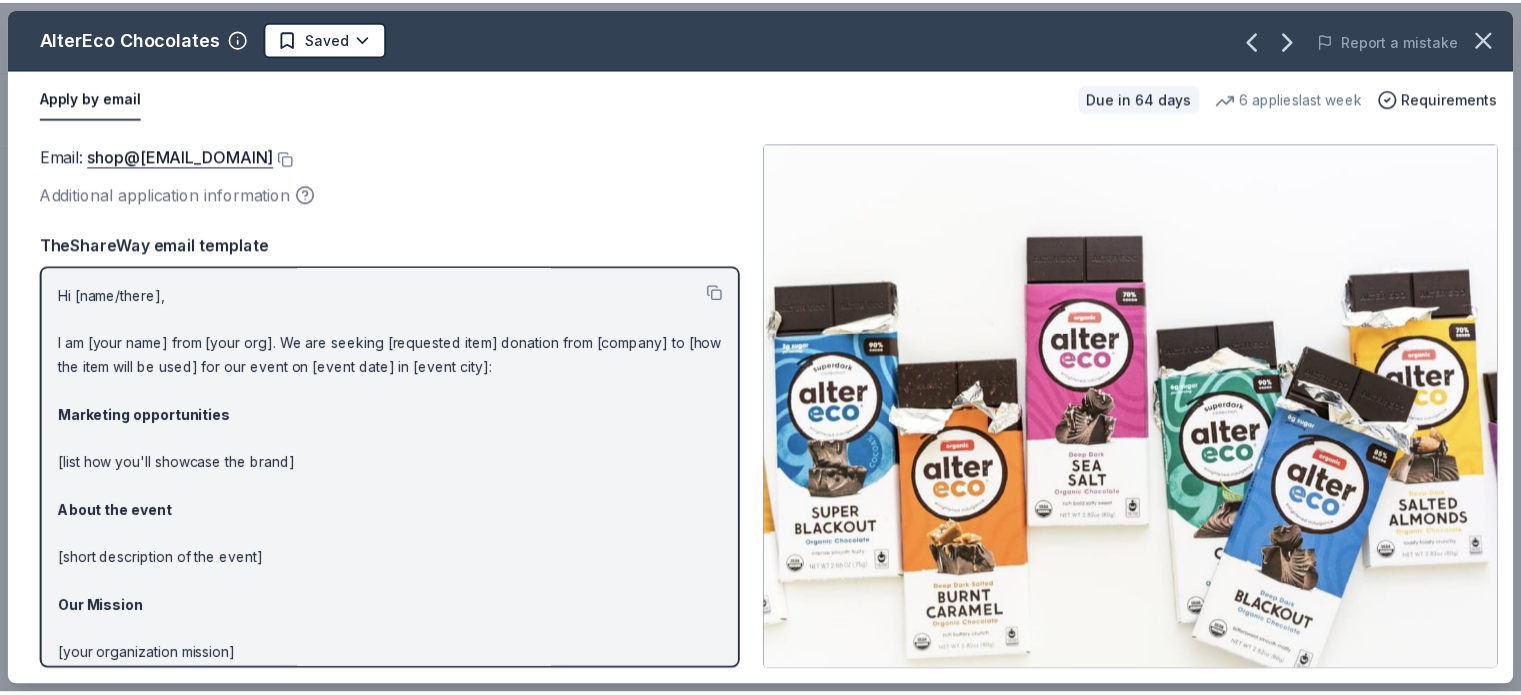 scroll, scrollTop: 0, scrollLeft: 0, axis: both 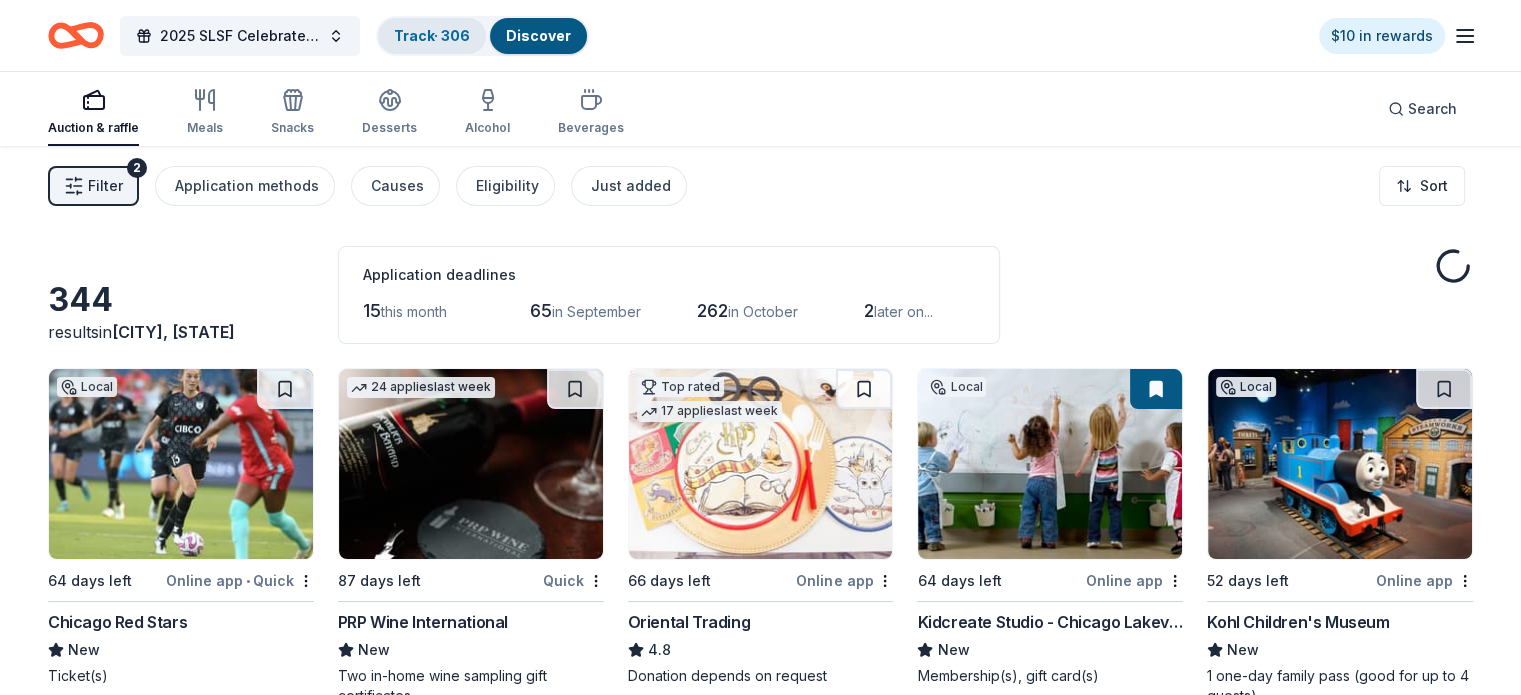 click on "Track  · [NUMBER]" at bounding box center [432, 36] 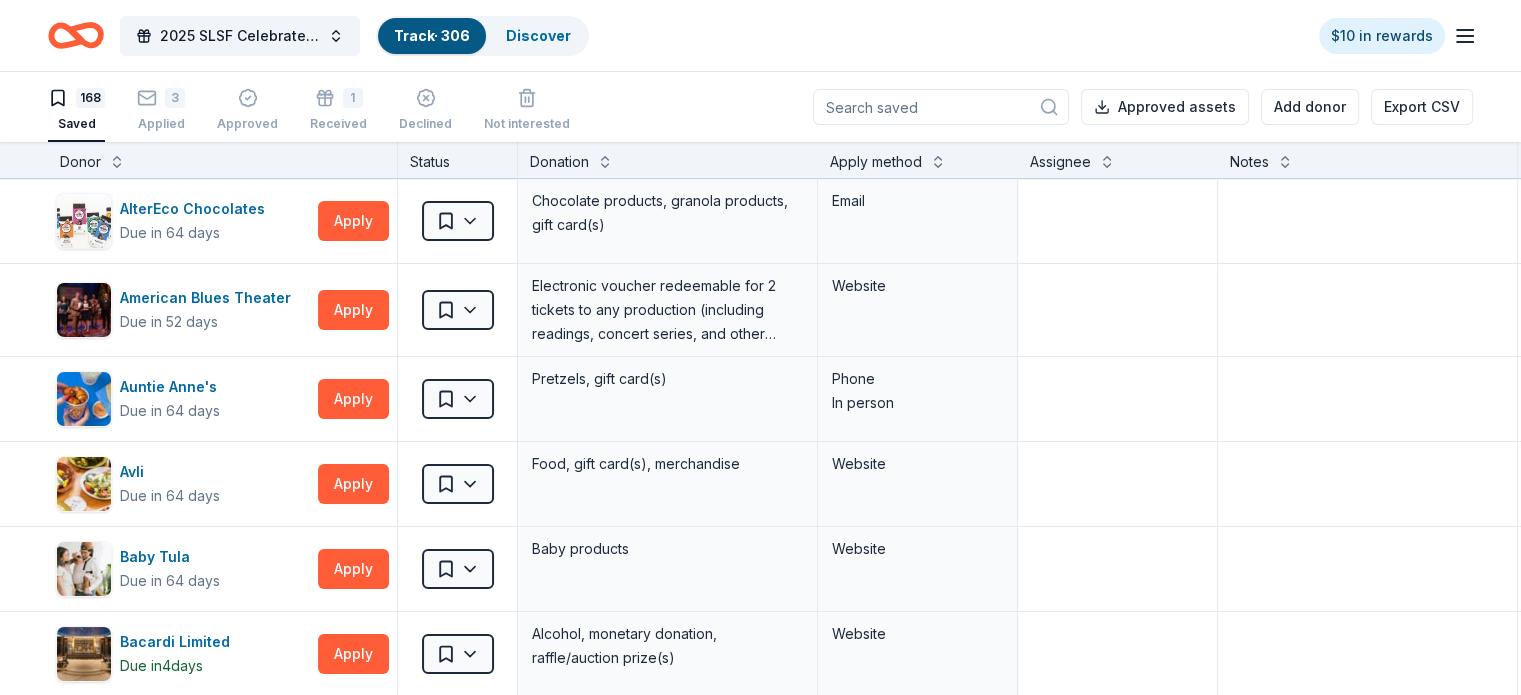 scroll, scrollTop: 0, scrollLeft: 0, axis: both 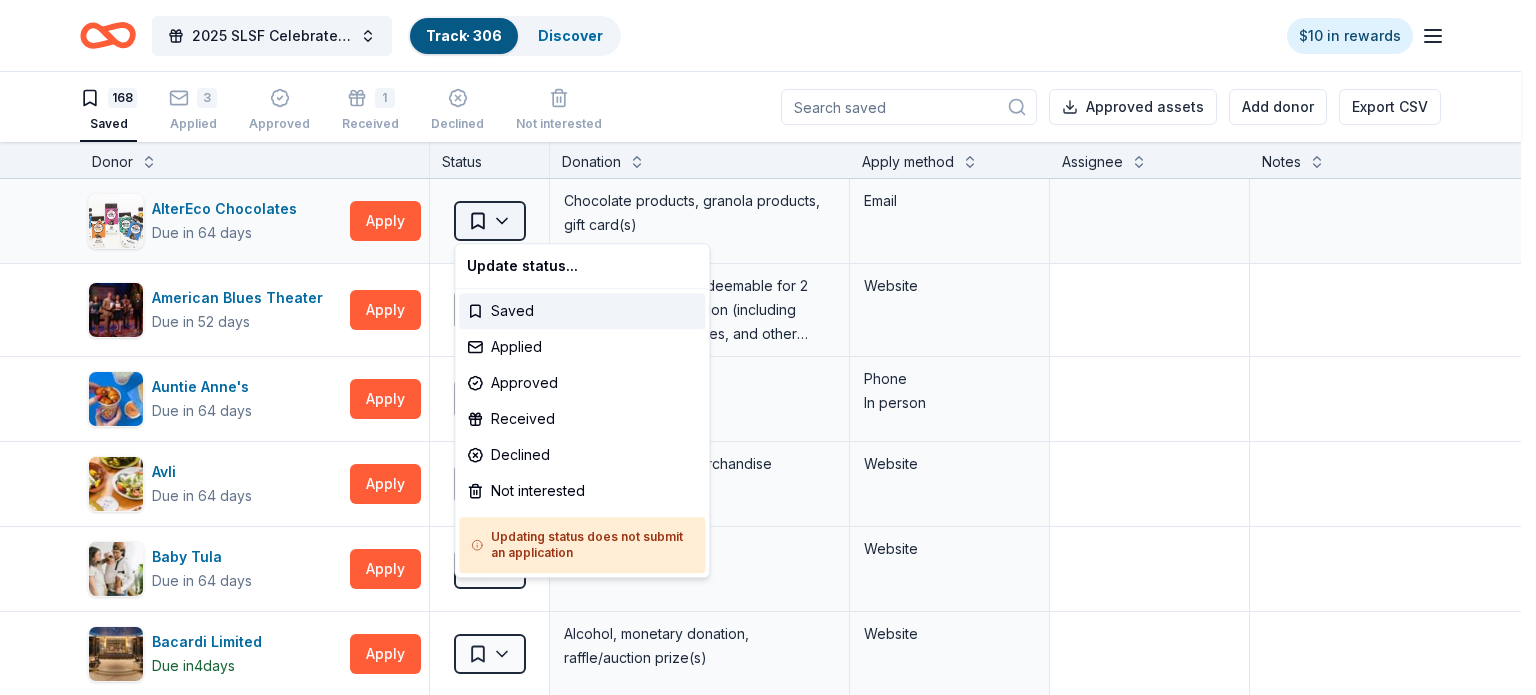 click on "2025 SLSF Celebrate Ability Gala Track  · [NUMBER] Discover $10 in rewards 168 Saved 3 Applied Approved 1 Received Declined Not interested  Approved assets Add donor Export CSV Donor Status Donation Apply method Assignee Notes AlterEco Chocolates Due in 64 days Apply Saved Chocolate products, granola products, gift card(s) Email American Blues Theater Due in 52 days Apply Saved Electronic voucher redeemable for 2 tickets to any production (including readings, concert series, and other programming) Website Auntie Anne's  Due in 64 days Apply Saved Pretzels, gift card(s) Phone In person Avli Due in 64 days Apply Saved Food, gift card(s), merchandise Website Baby Tula Due in 64 days Apply Saved Baby products Website Bacardi Limited Due in  4  days Apply Saved Alcohol, monetary donation, raffle/auction prize(s) Website Be A Heart Due in 64 days Apply Saved Christian lifestyle product(s) Email Be Healthy Due in 64 days Apply Saved KF94 masks Website Beef-A-Roo Due in 64 days Apply Saved Website Beggars Pizza Apply 4 4" at bounding box center [768, 347] 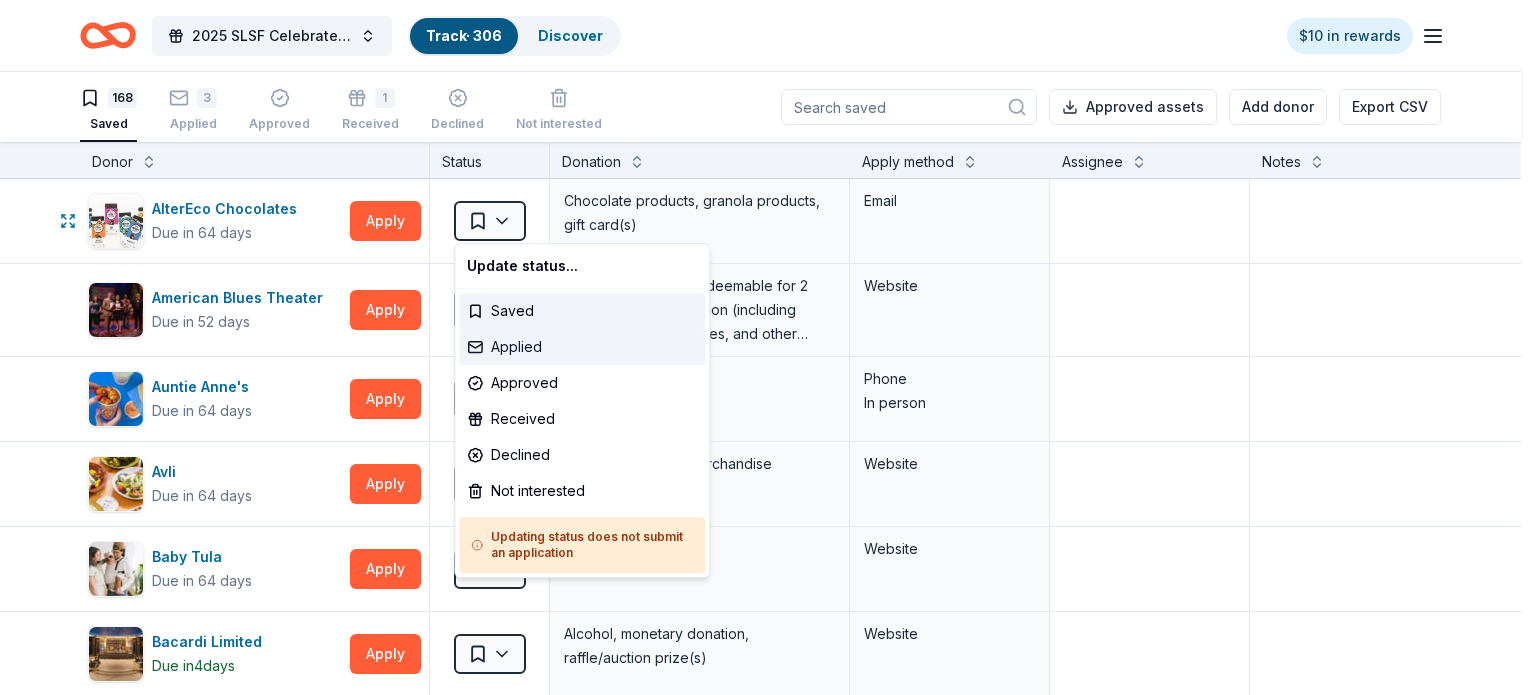 click on "Applied" at bounding box center [582, 347] 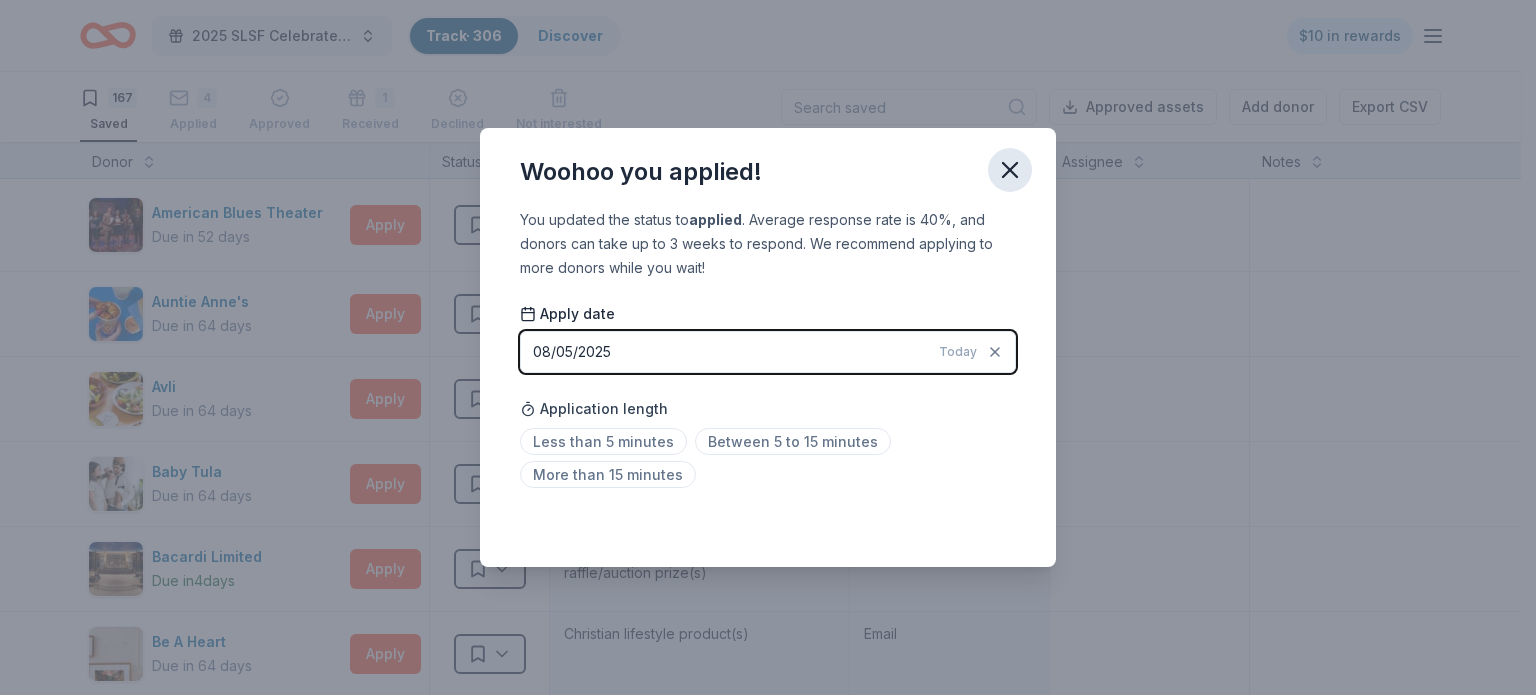 click 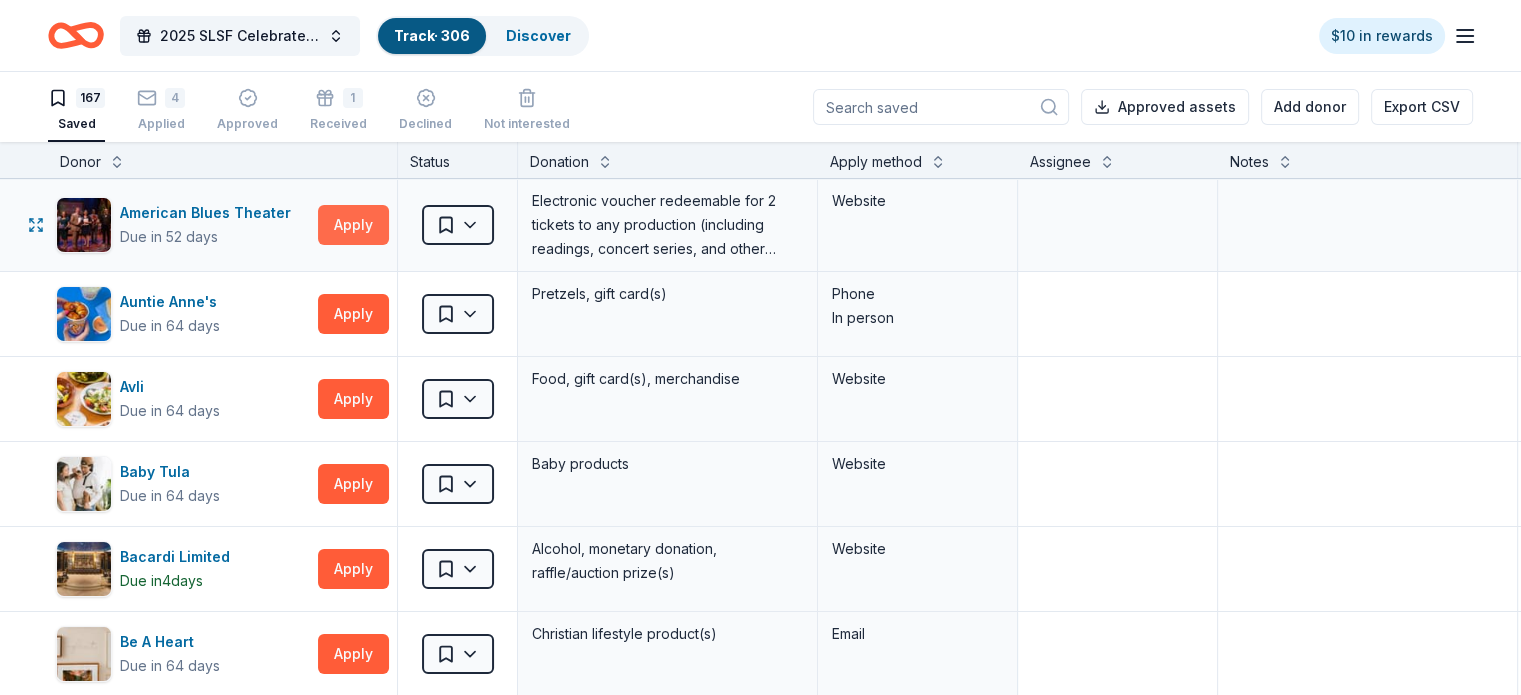 click on "Apply" at bounding box center [353, 225] 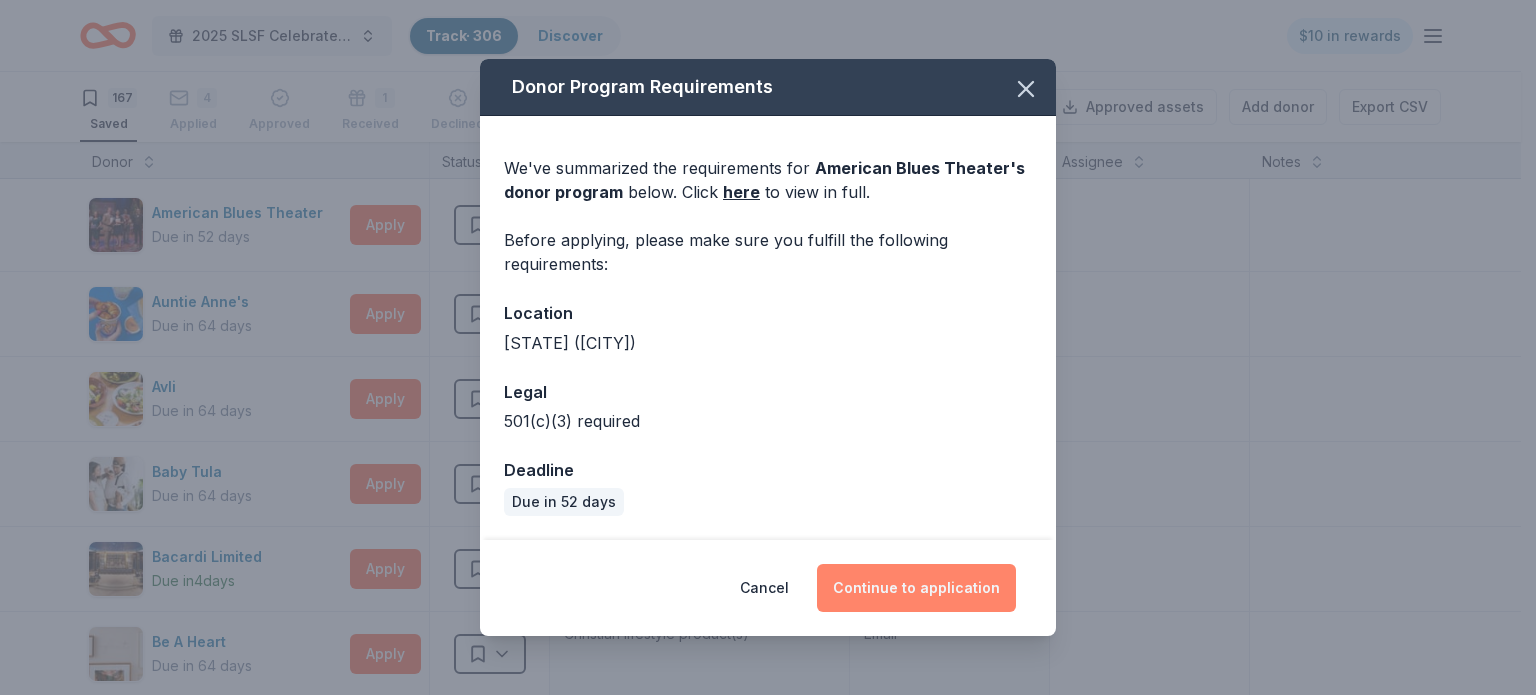 click on "Continue to application" at bounding box center [916, 588] 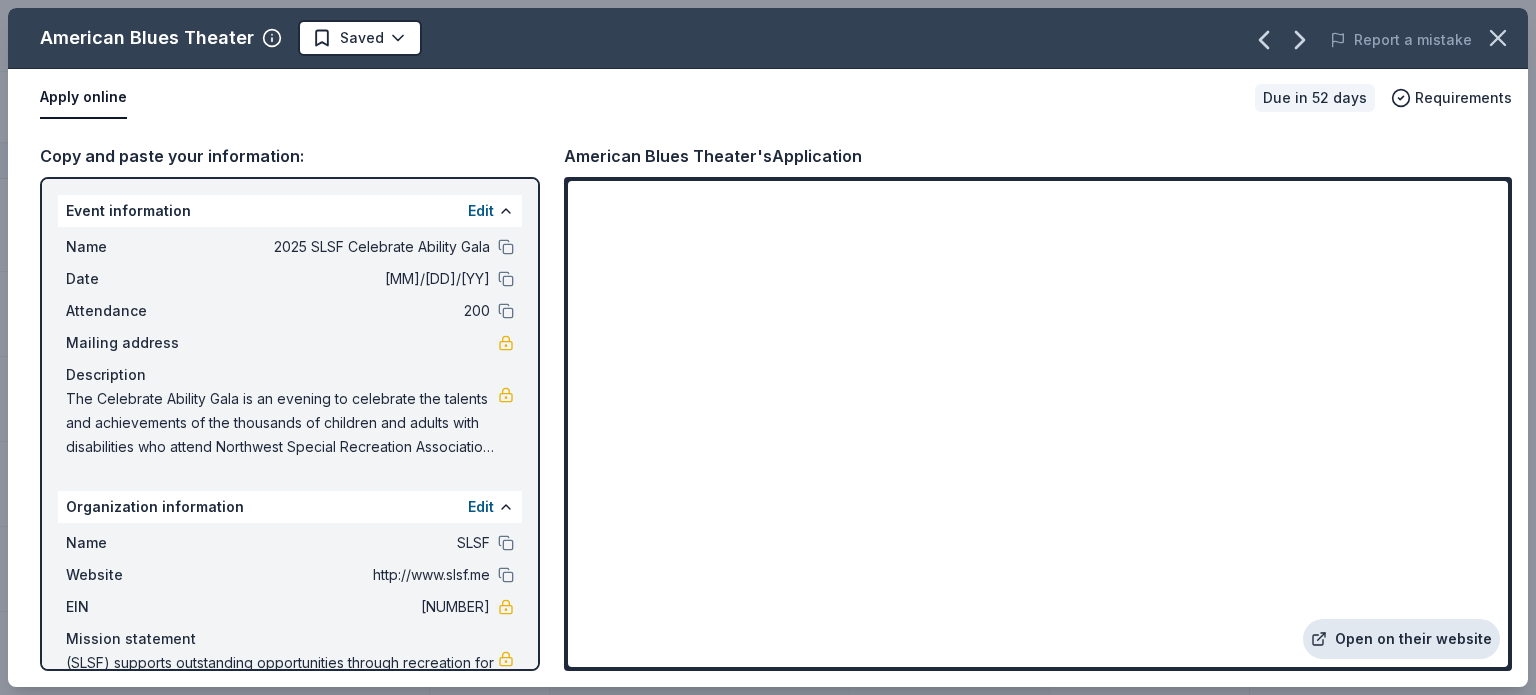 click on "Open on their website" at bounding box center (1401, 639) 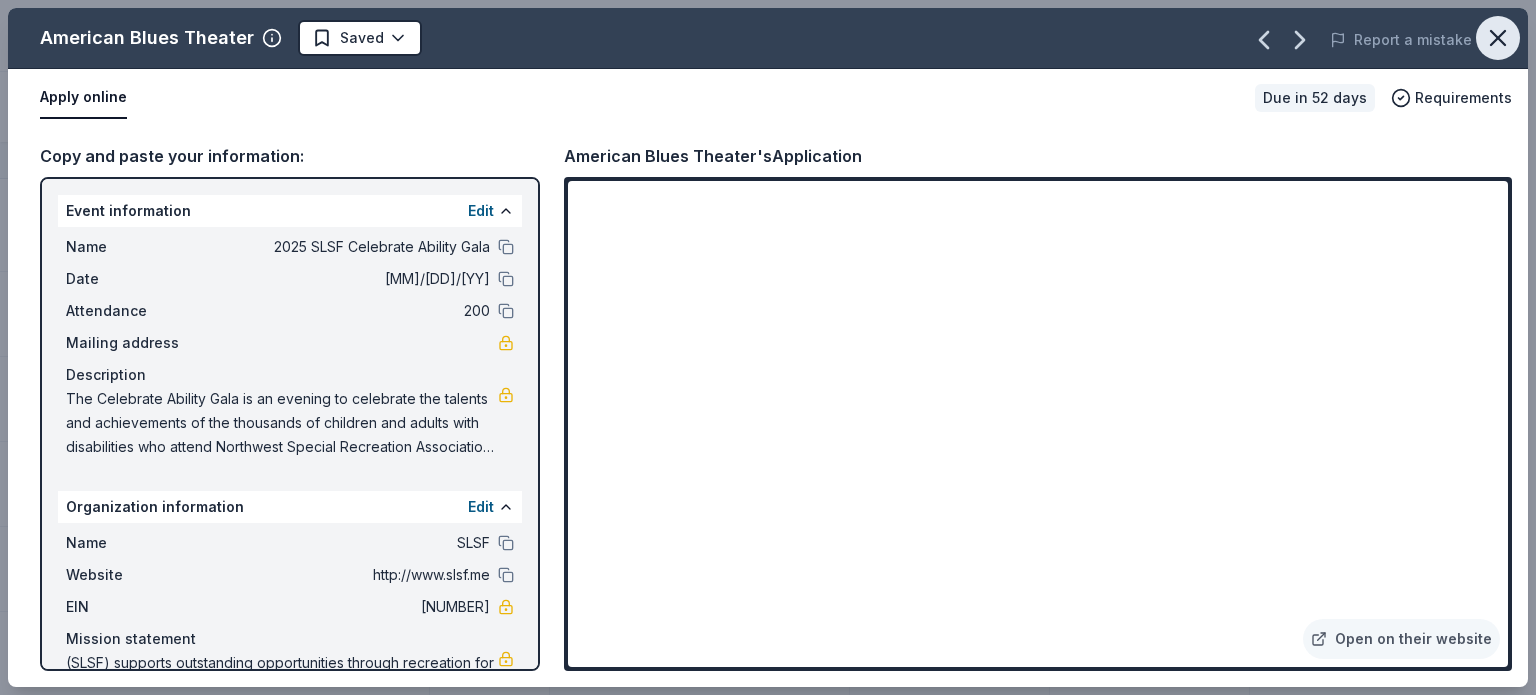 click 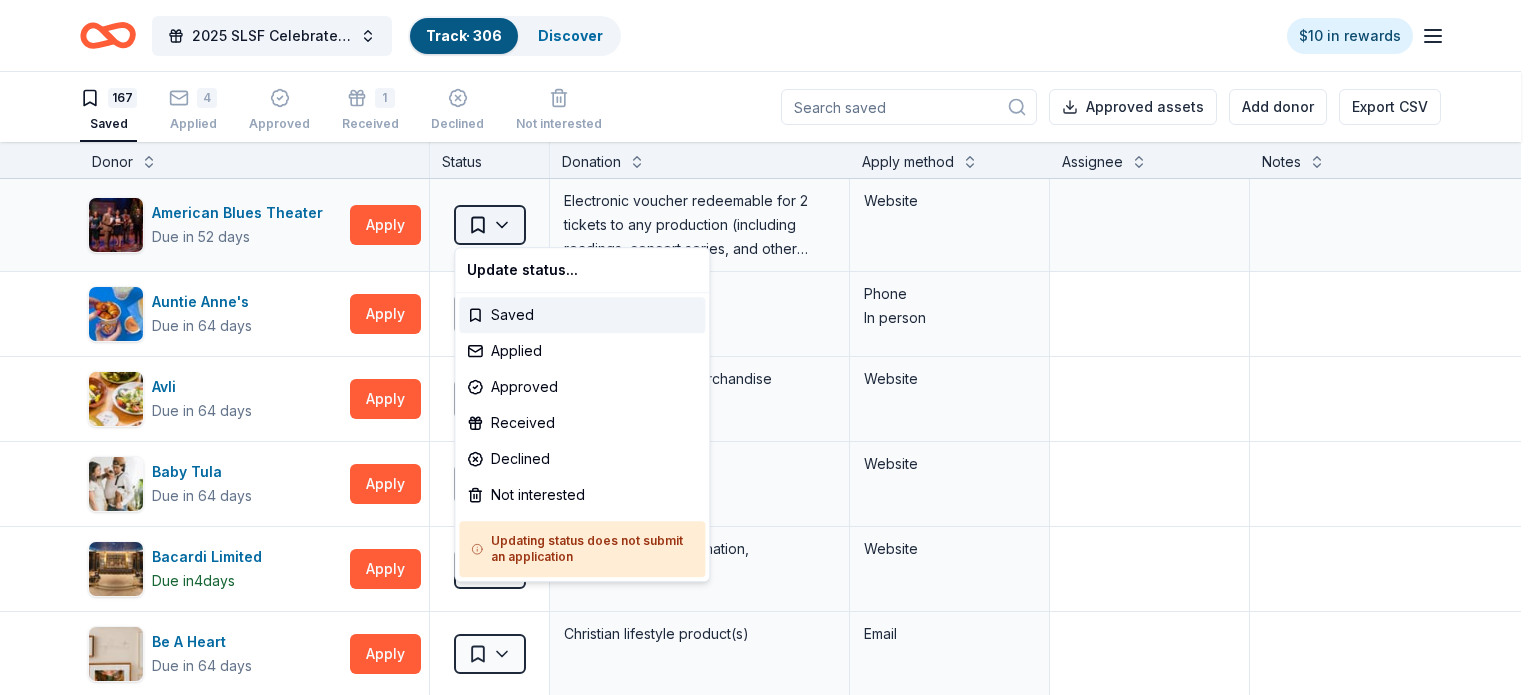 click on "2025 SLSF Celebrate Ability Gala Track  · [NUMBER] Discover $10 in rewards 167 Saved 4 Applied Approved 1 Received Declined Not interested  Approved assets Add donor Export CSV Donor Status Donation Apply method Assignee Notes American Blues Theater Due in 52 days Apply Saved Electronic voucher redeemable for 2 tickets to any production (including readings, concert series, and other programming) Website Auntie Anne's  Due in 64 days Apply Saved Pretzels, gift card(s) Phone In person Avli Due in 64 days Apply Saved Food, gift card(s), merchandise Website Baby Tula Due in 64 days Apply Saved Baby products Website Bacardi Limited Due in  4  days Apply Saved Alcohol, monetary donation, raffle/auction prize(s) Website Be A Heart Due in 64 days Apply Saved Christian lifestyle product(s) Email Be Healthy Due in 64 days Apply Saved KF94 masks Website Beef-A-Roo Due in 64 days Apply Saved Food and refreshments, merchandise, gift cards Website Beggars Pizza Due in 66 days Apply Saved Gift certificate(s) Website Apply Saved" at bounding box center [768, 347] 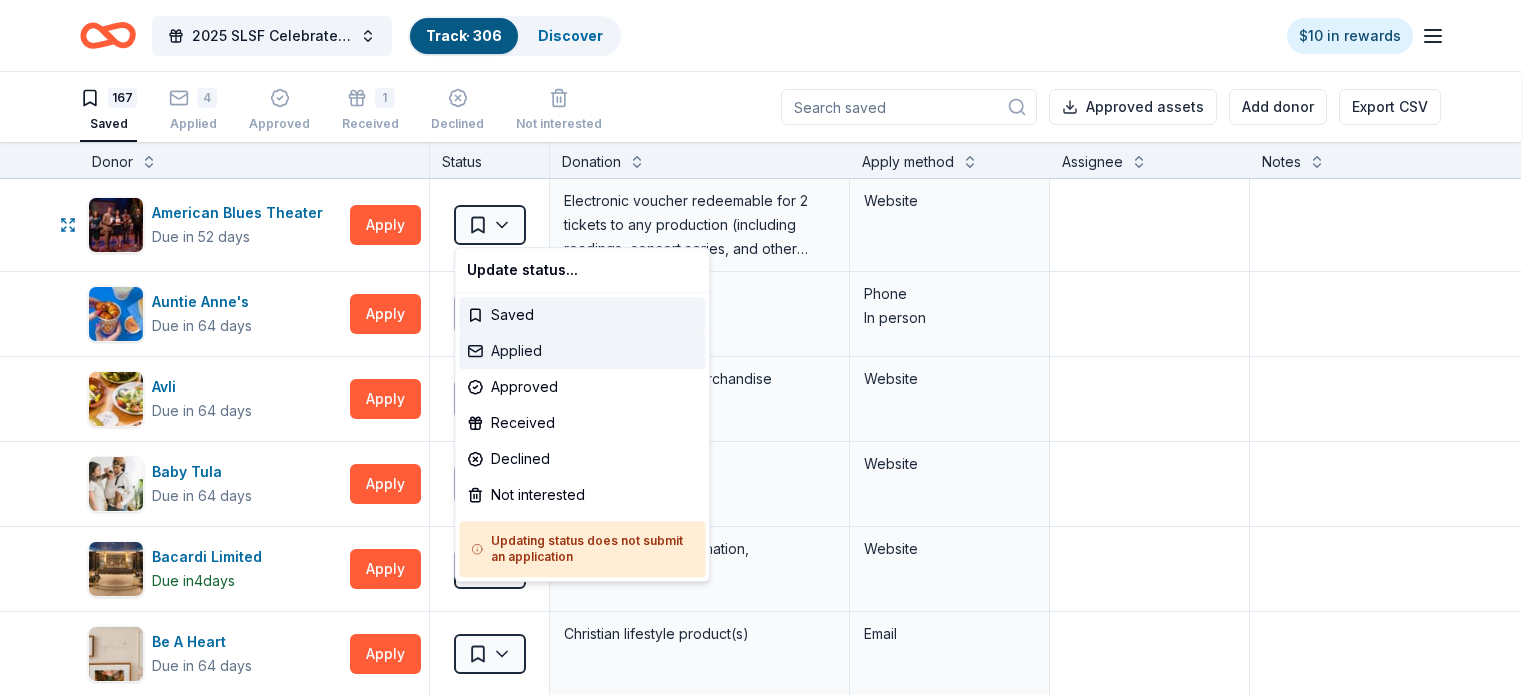 click on "Applied" at bounding box center [582, 351] 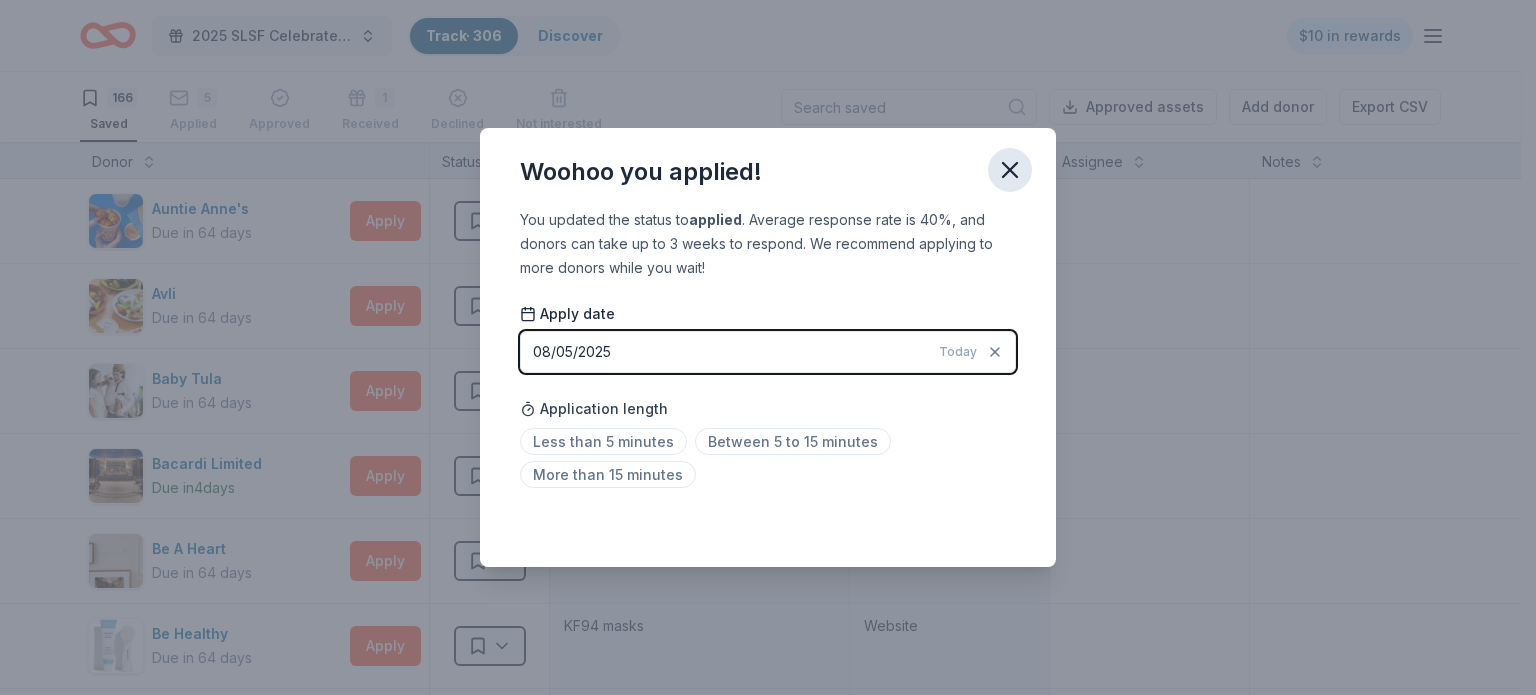 click 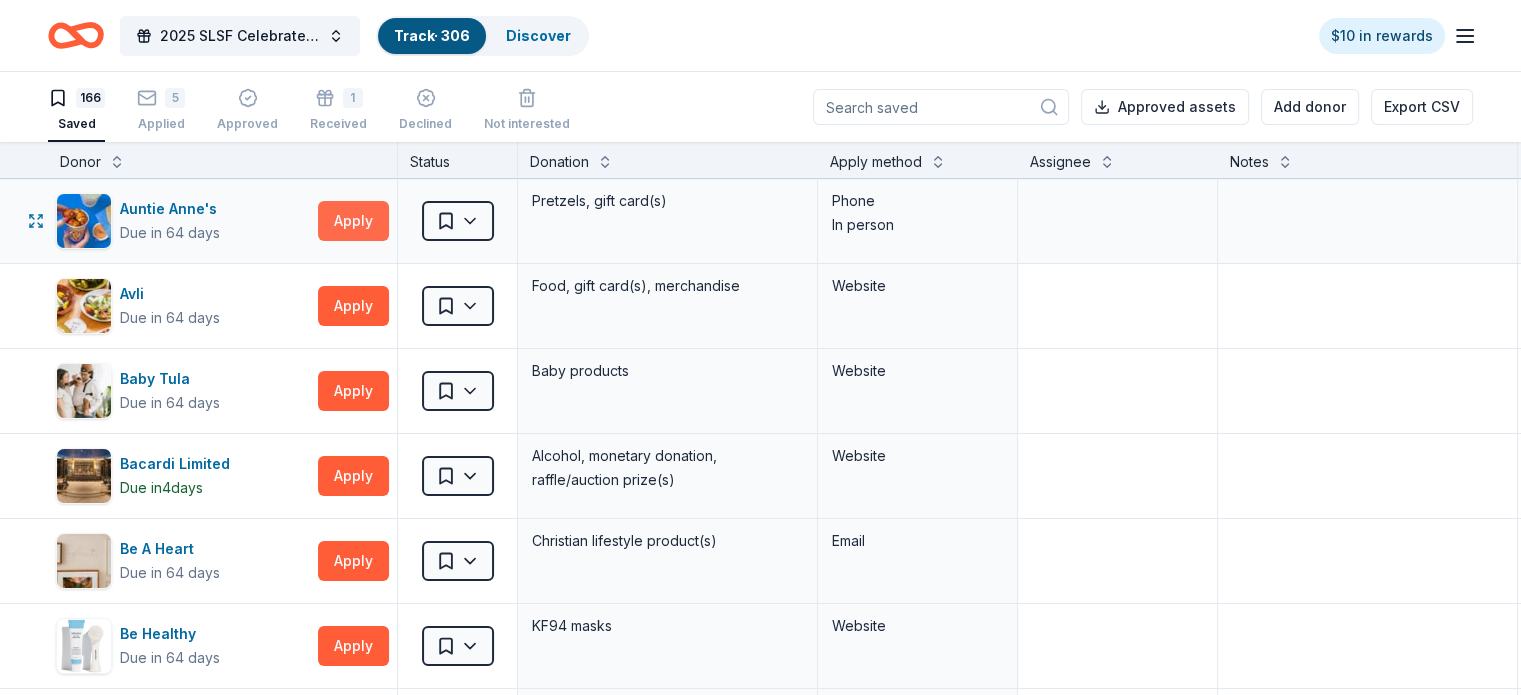 click on "Apply" at bounding box center (353, 221) 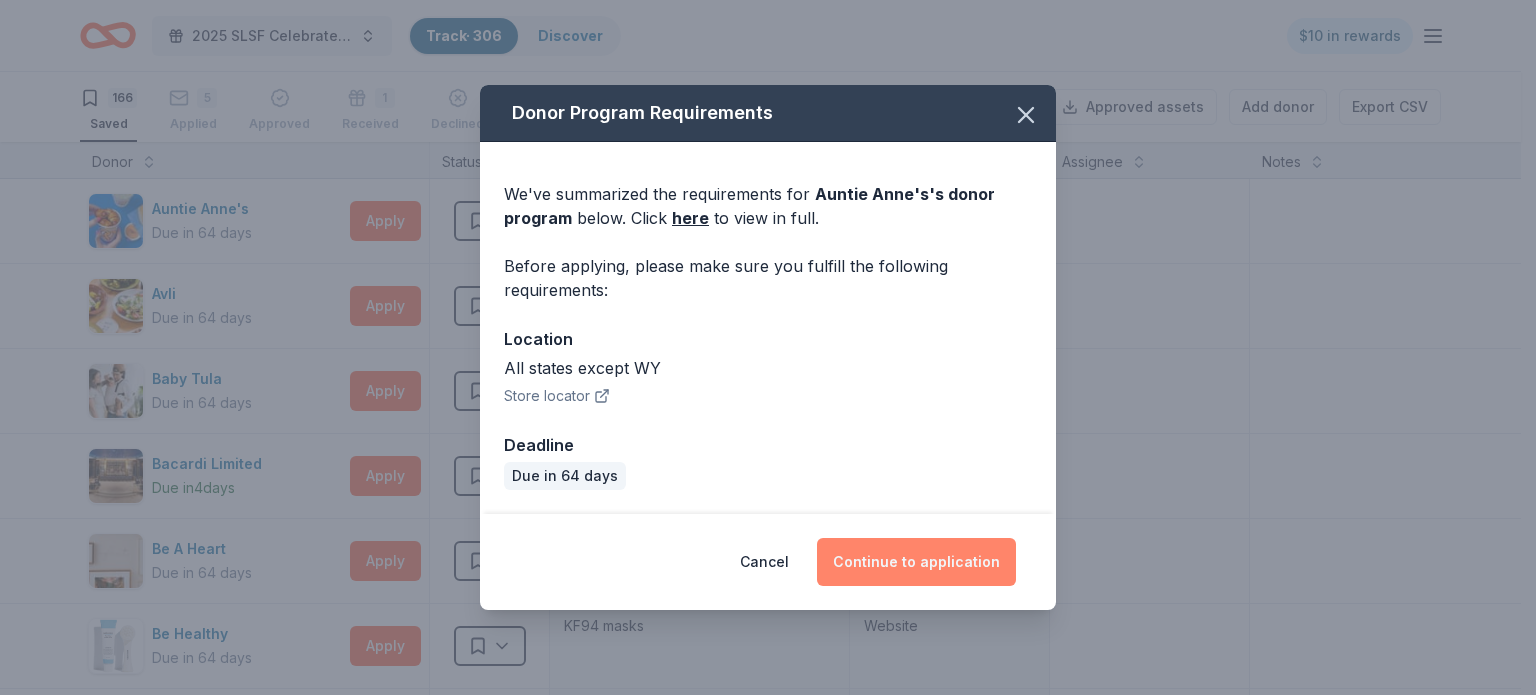 click on "Continue to application" at bounding box center (916, 562) 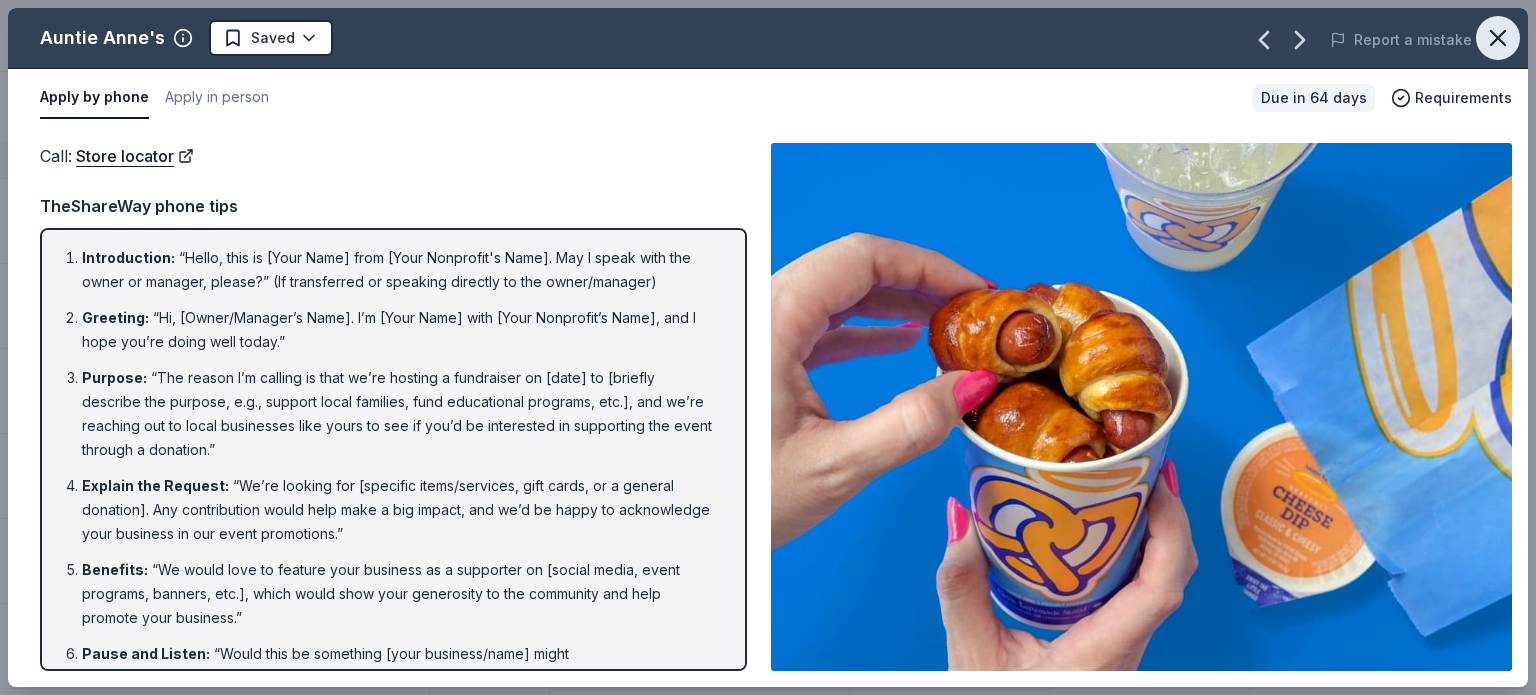 click 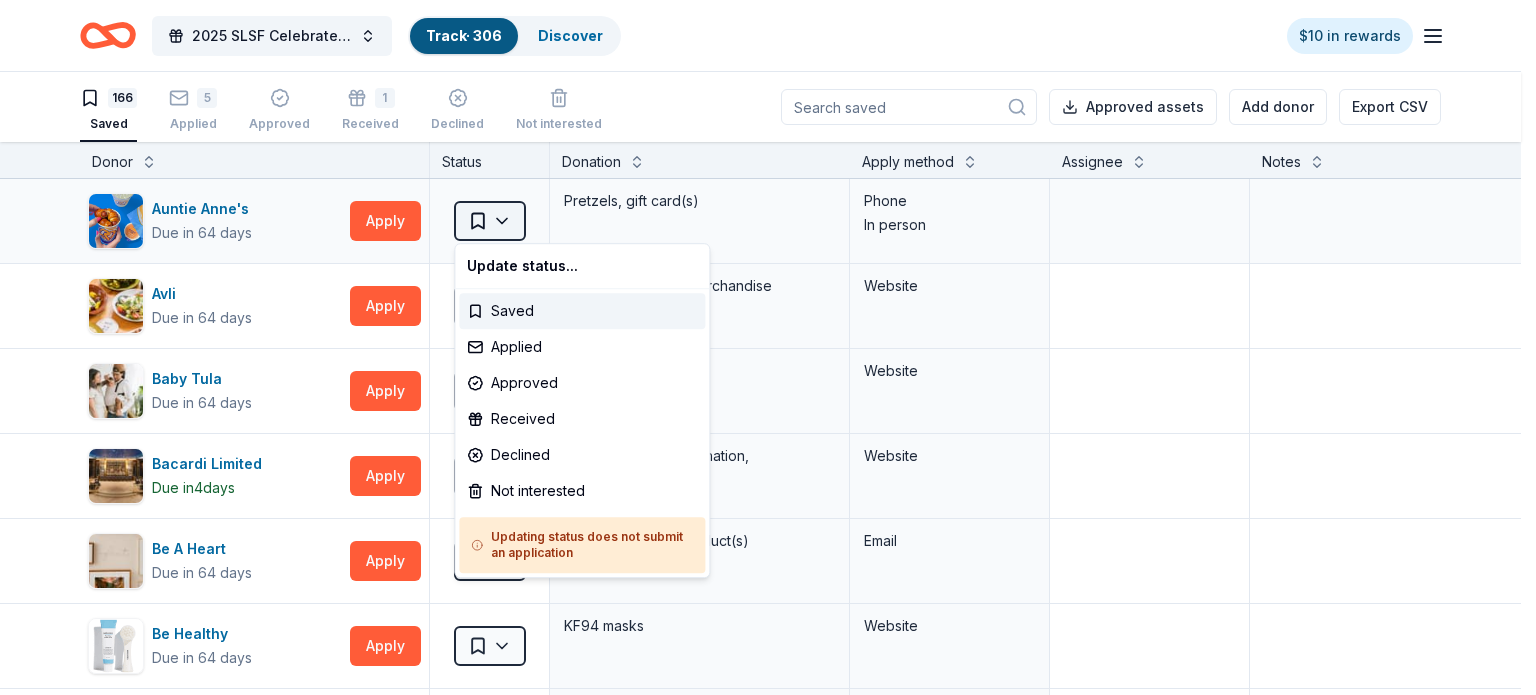 click on "2025 SLSF Celebrate Ability Gala Track  · [NUMBER] Discover $10 in rewards 166 Saved 5 Applied Approved 1 Received Declined Not interested  Approved assets Add donor Export CSV Donor Status Donation Apply method Assignee Notes Auntie Anne's  Due in 64 days Apply Saved Pretzels, gift card(s) Phone In person Avli Due in 64 days Apply Saved Food, gift card(s), merchandise Website Baby Tula Due in 64 days Apply Saved Baby products Website Bacardi Limited Due in  4  days Apply Saved Alcohol, monetary donation, raffle/auction prize(s) Website Be A Heart Due in 64 days Apply Saved Christian lifestyle product(s) Email Be Healthy Due in 64 days Apply Saved KF94 masks Website Beef-A-Roo Due in 64 days Apply Saved Food and refreshments, merchandise, gift cards Website Beggars Pizza Due in 66 days Apply Saved Gift certificate(s) Website Berry Global Due in 64 days Apply Saved Plastic packaging products, monetary Website Big Frig Donating paused Apply Saved Outdoor products Email Mail BlenderBottle Due in 64 days Apply Saved" at bounding box center [768, 347] 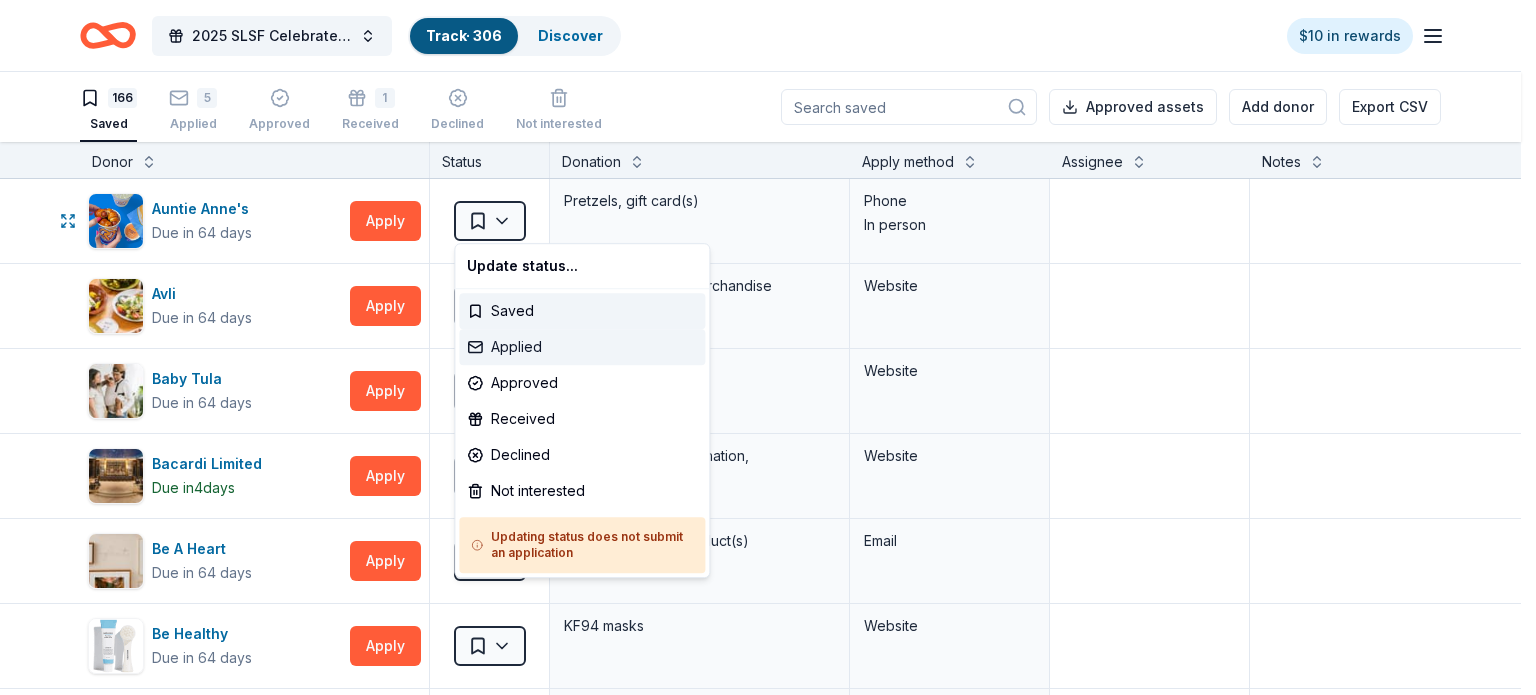 click on "Applied" at bounding box center [582, 347] 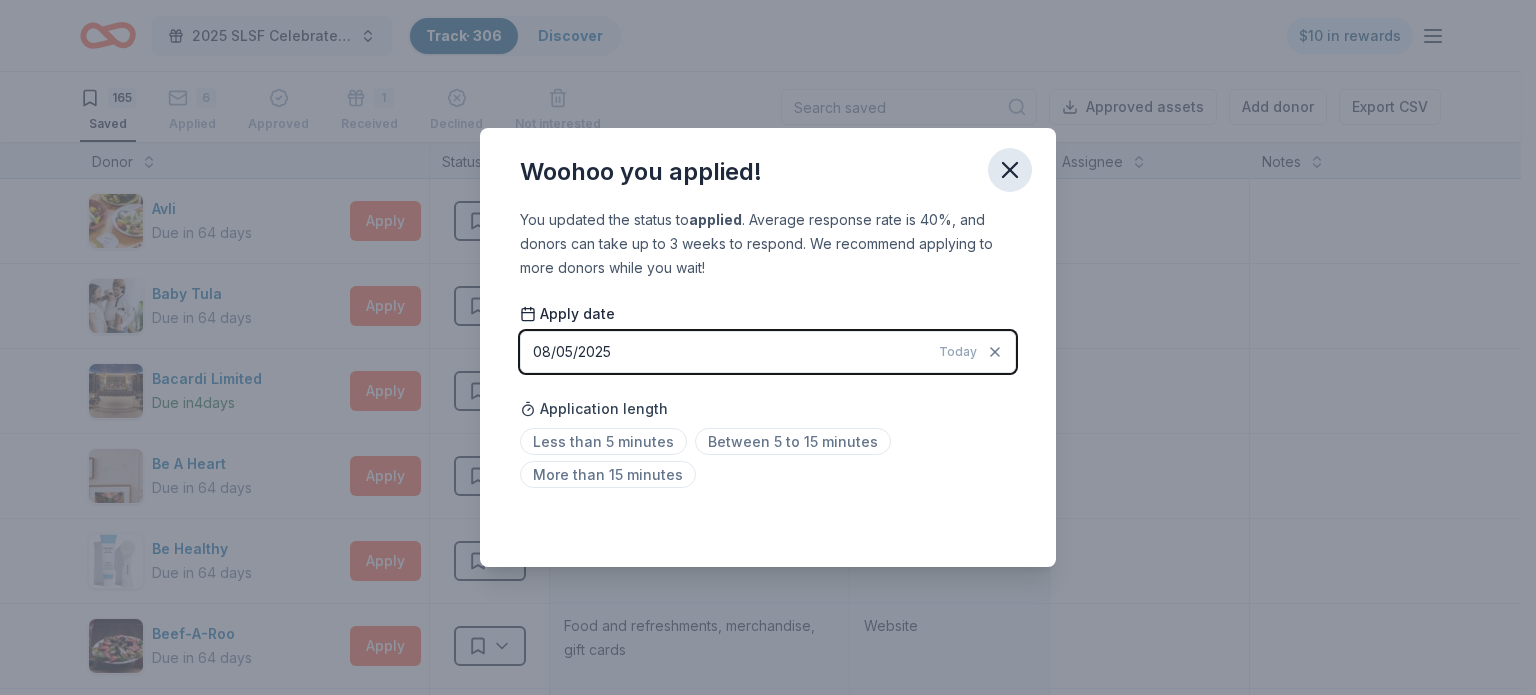 click 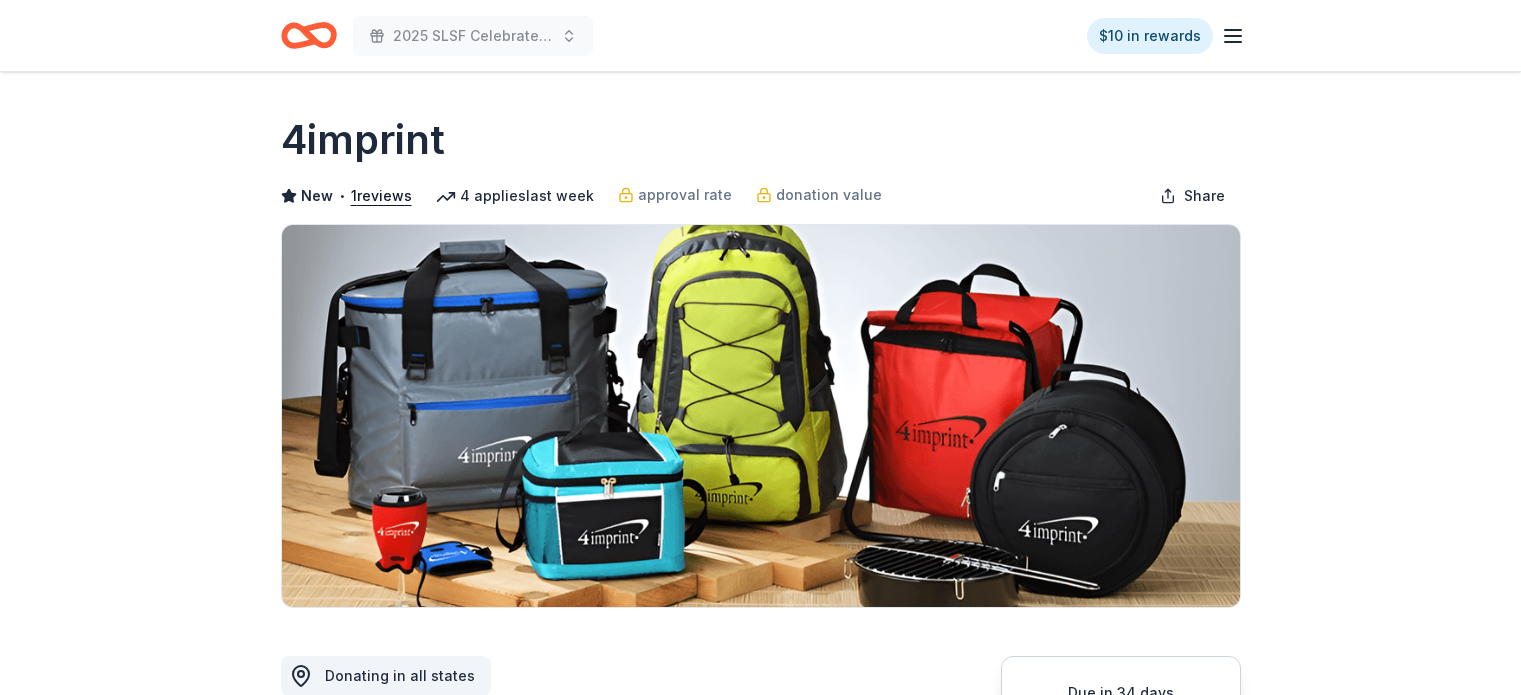 scroll, scrollTop: 0, scrollLeft: 0, axis: both 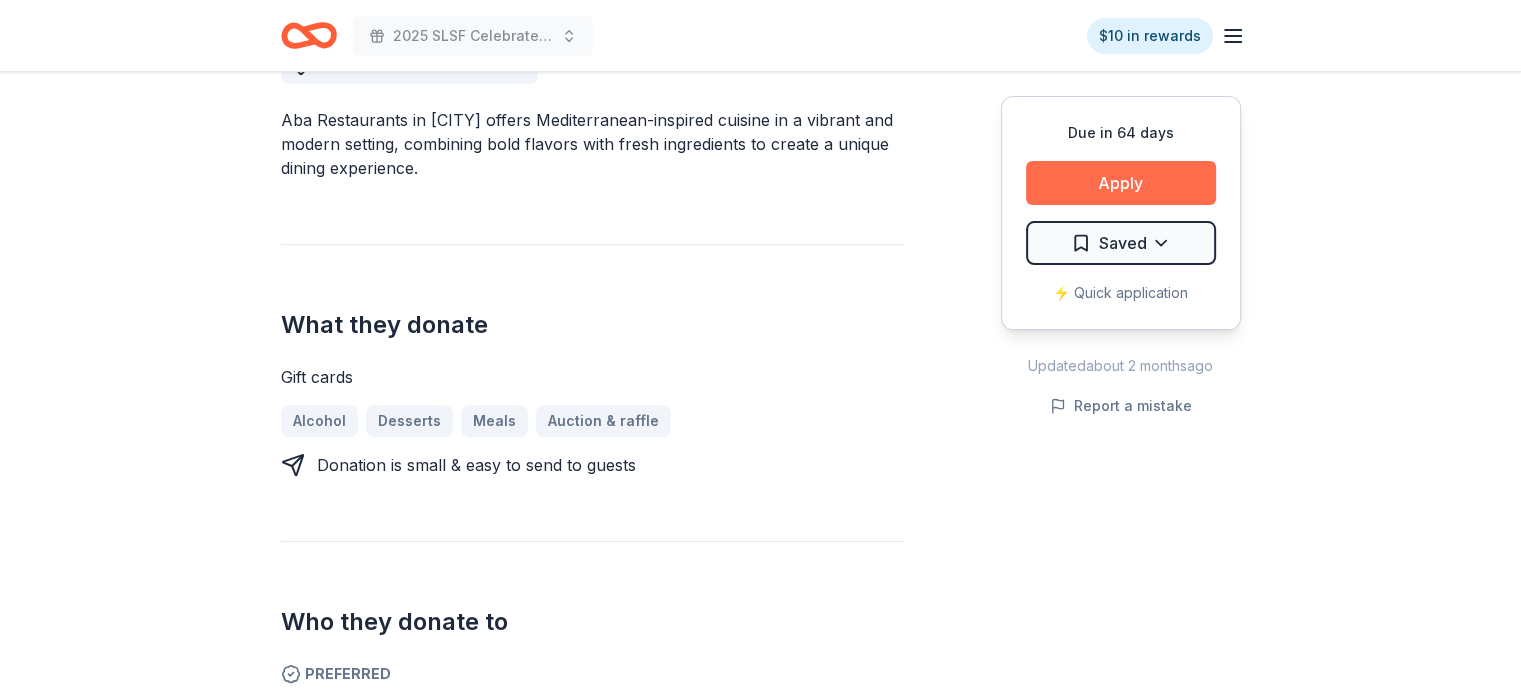 click on "Apply" at bounding box center (1121, 183) 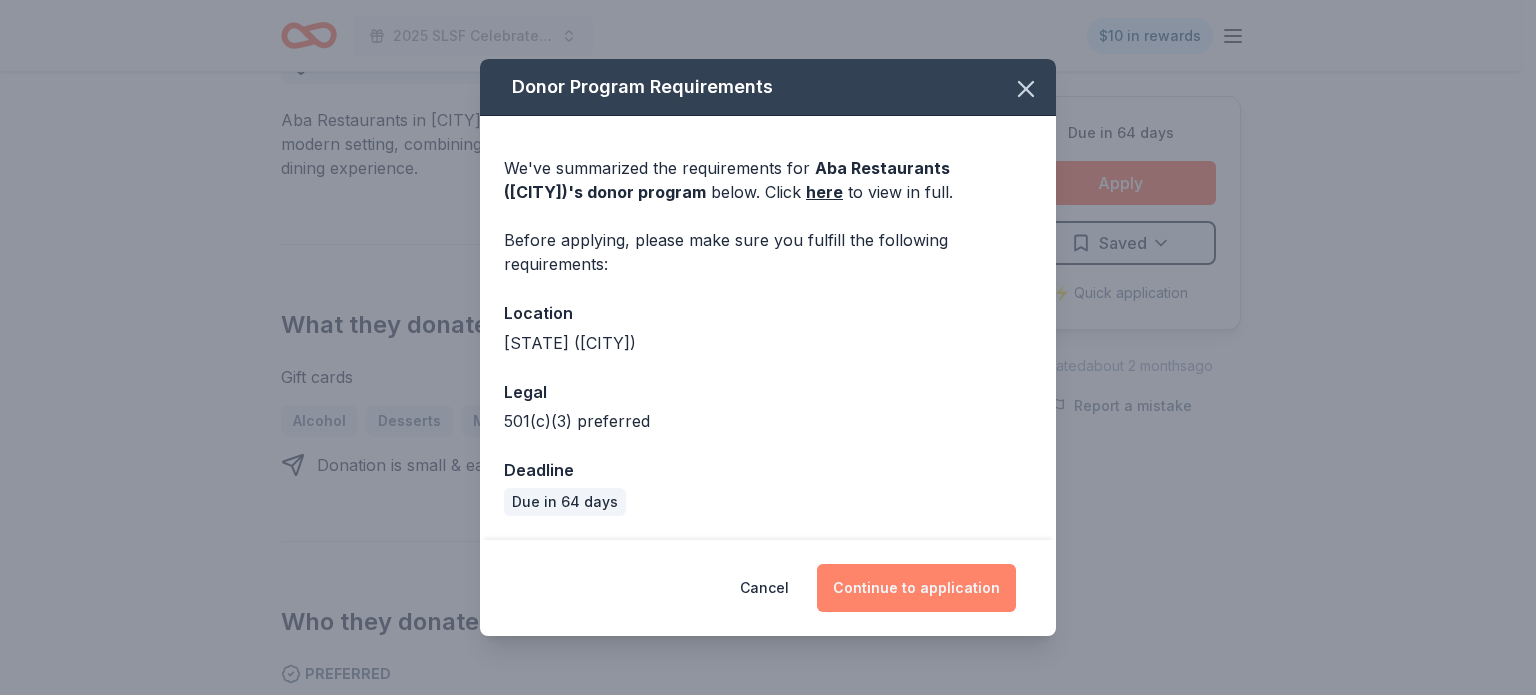 click on "Continue to application" at bounding box center [916, 588] 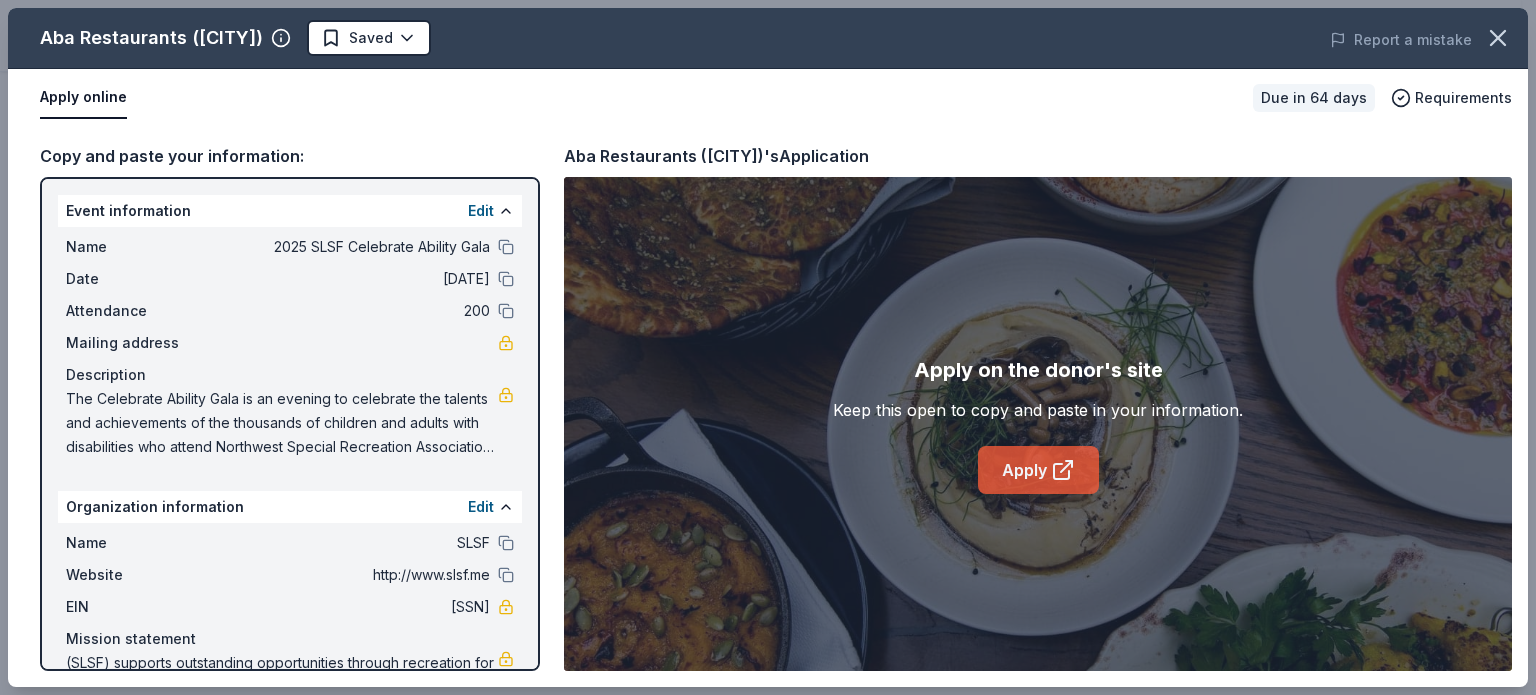 click on "Apply" at bounding box center [1038, 470] 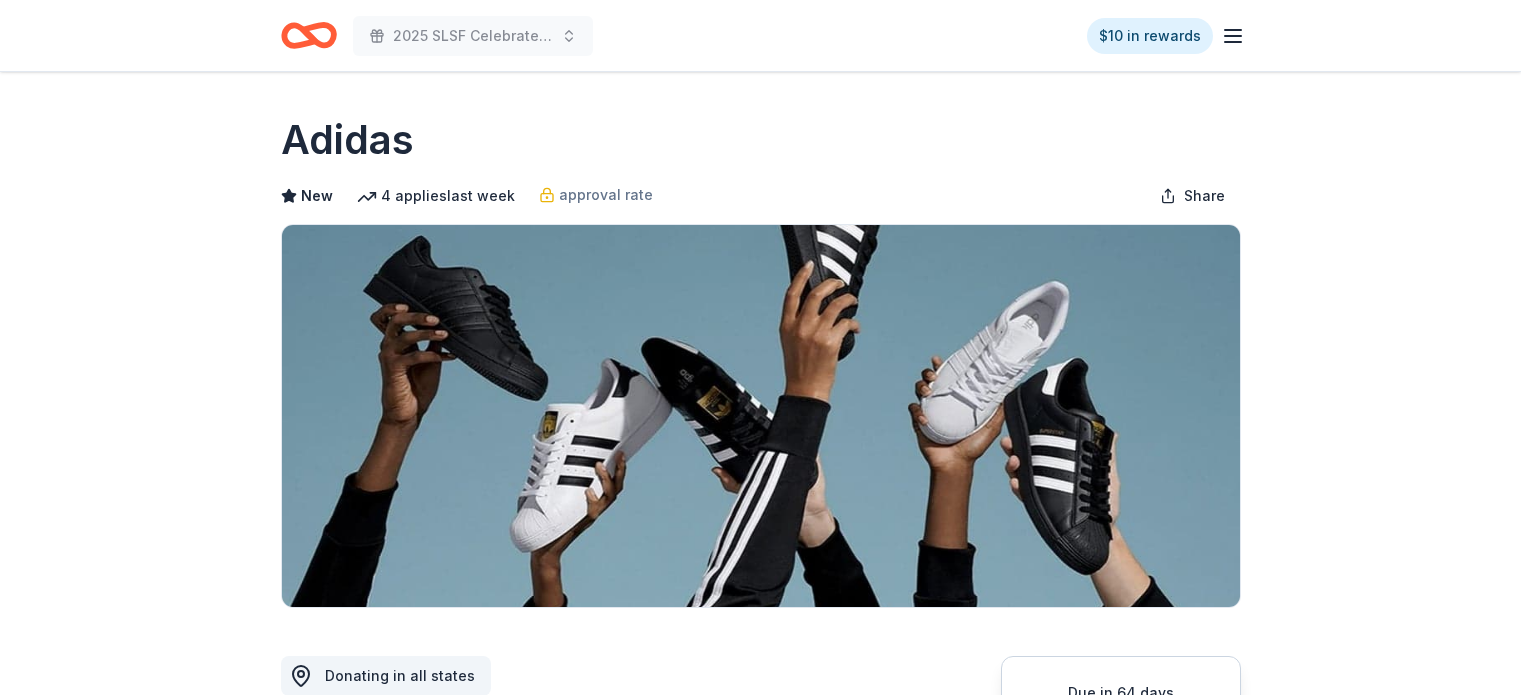 scroll, scrollTop: 0, scrollLeft: 0, axis: both 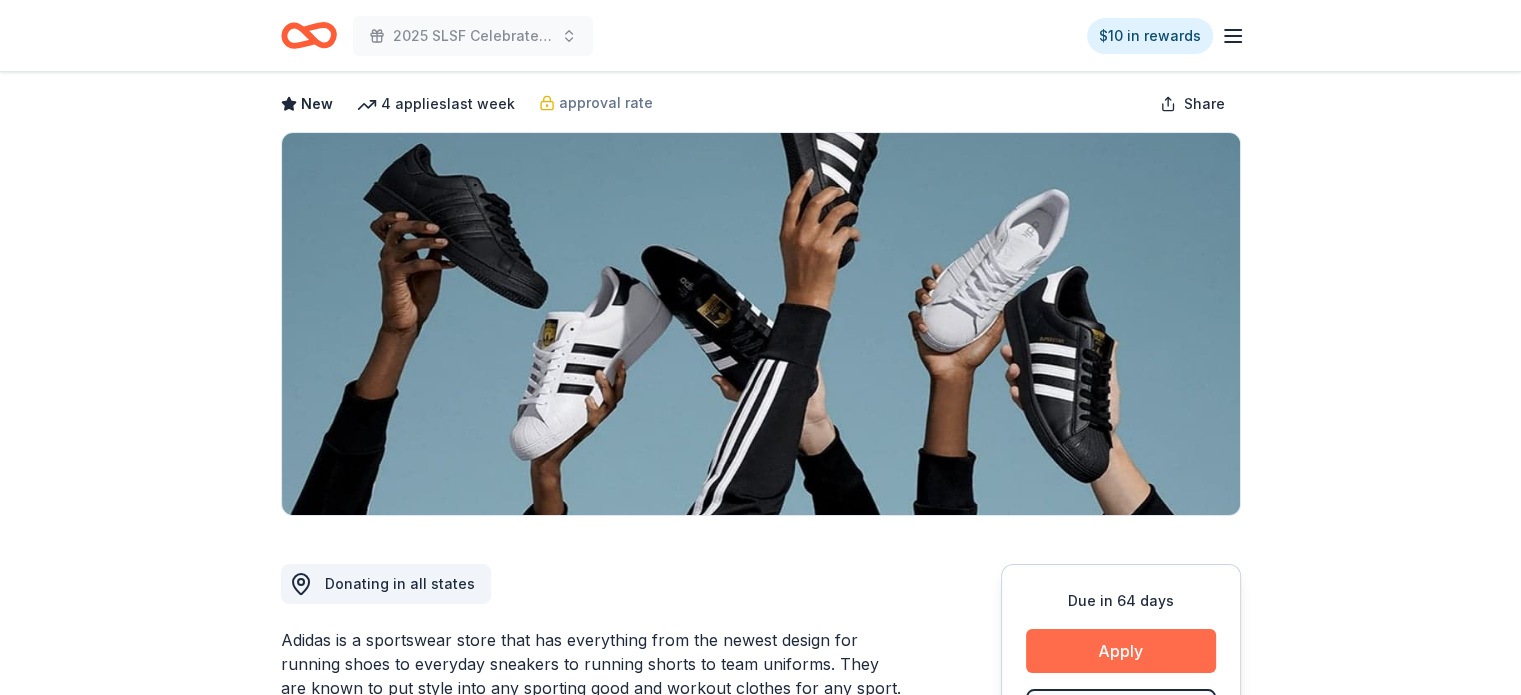click on "Apply" at bounding box center (1121, 651) 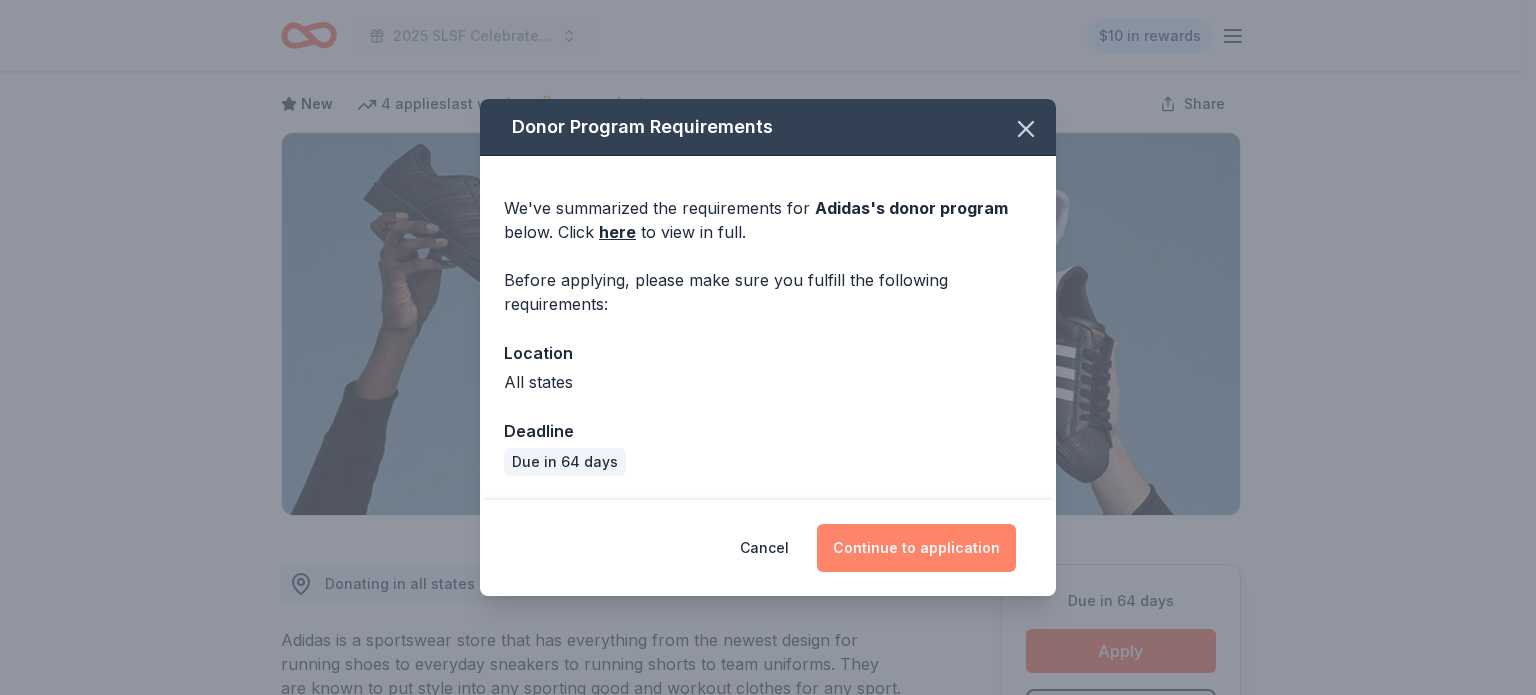click on "Continue to application" at bounding box center (916, 548) 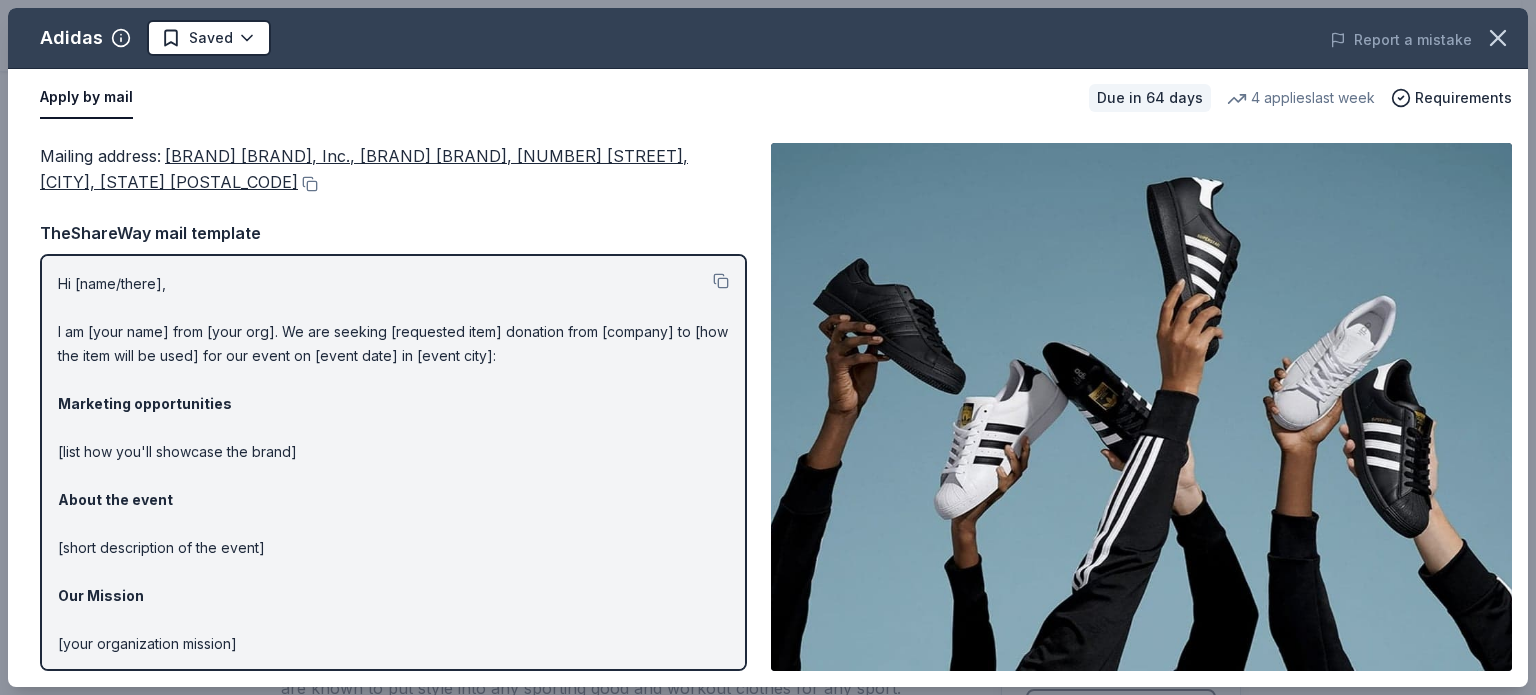 drag, startPoint x: 164, startPoint y: 179, endPoint x: 164, endPoint y: 148, distance: 31 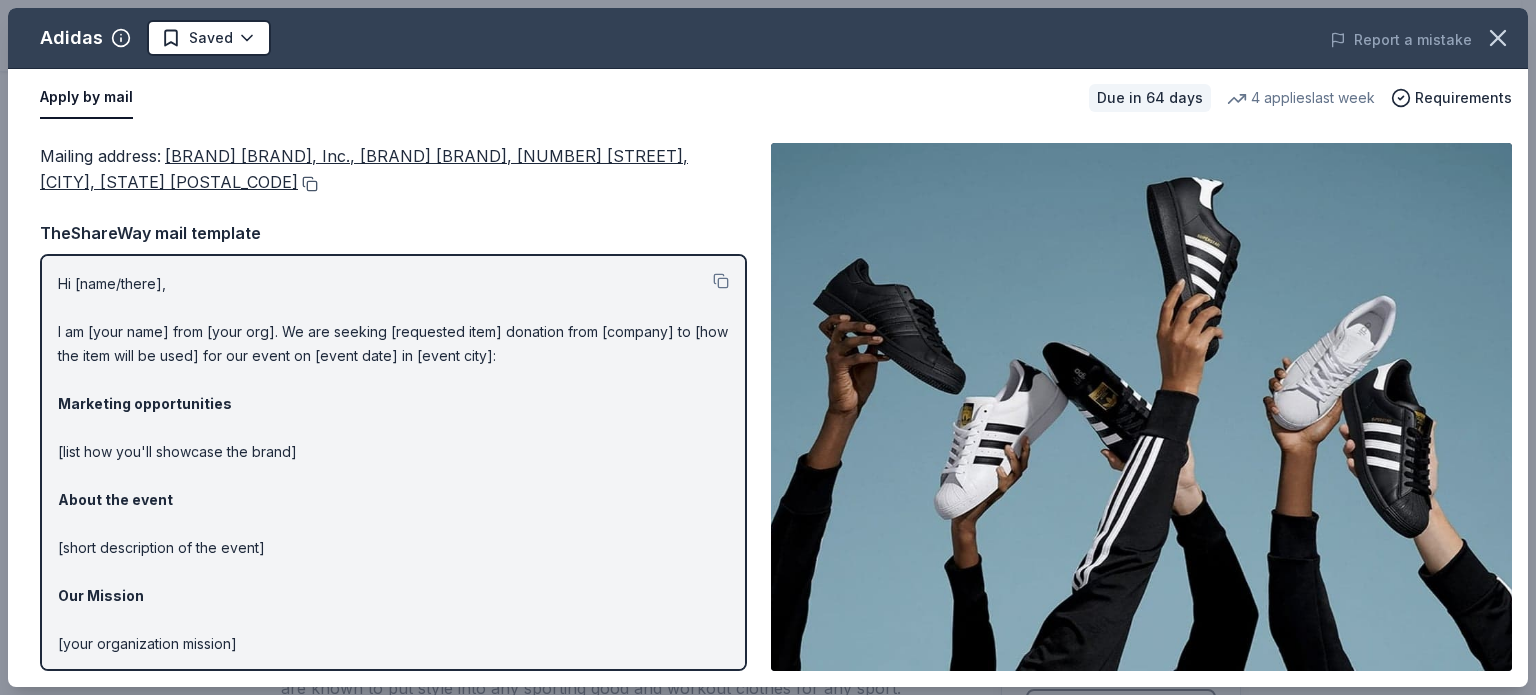 click at bounding box center [308, 184] 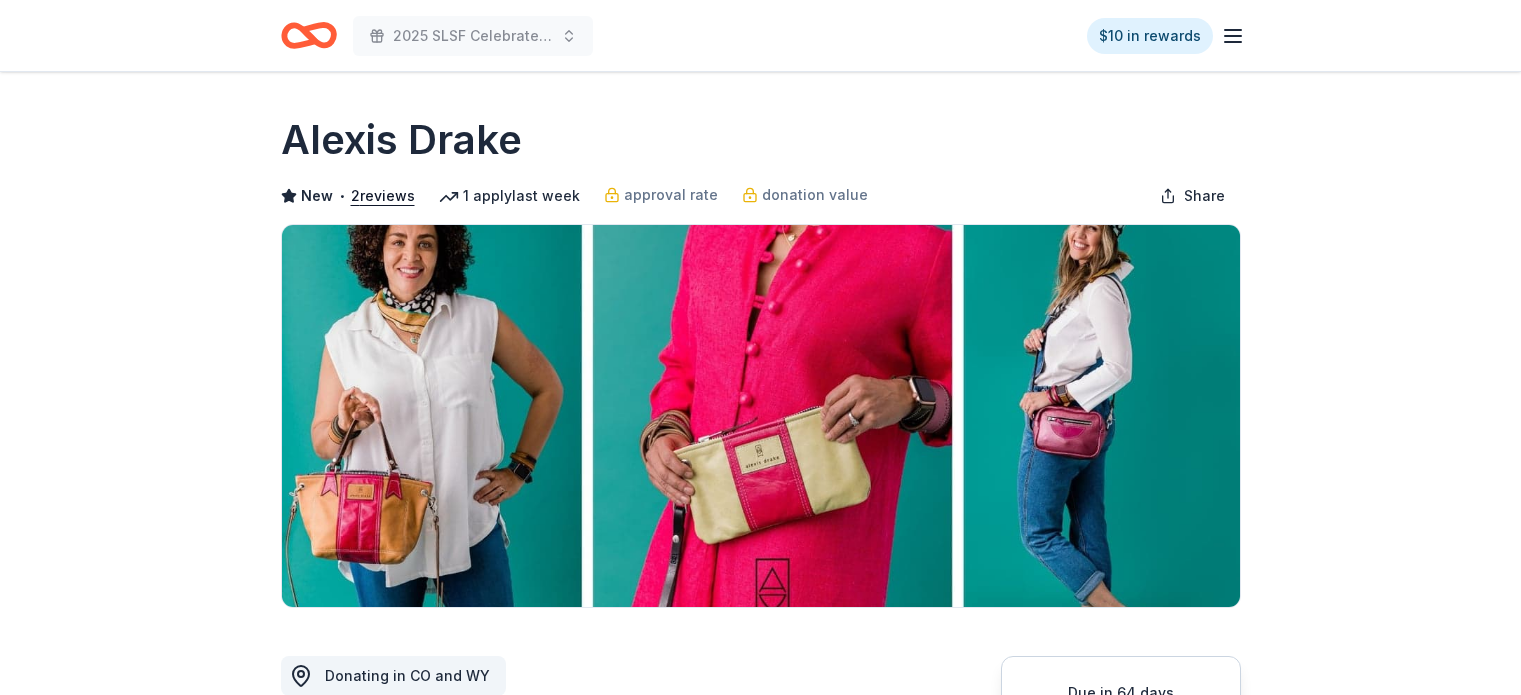 scroll, scrollTop: 0, scrollLeft: 0, axis: both 